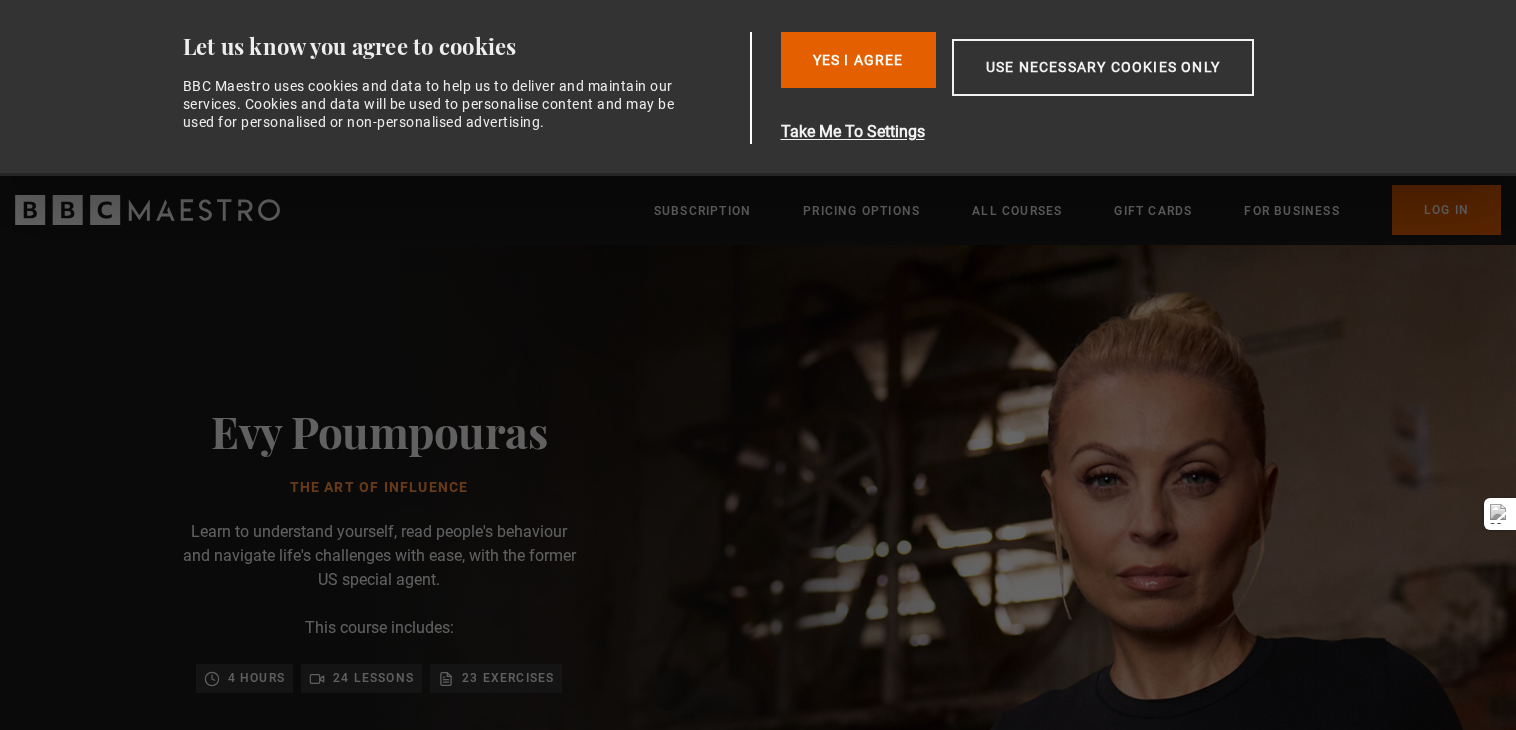 scroll, scrollTop: 0, scrollLeft: 0, axis: both 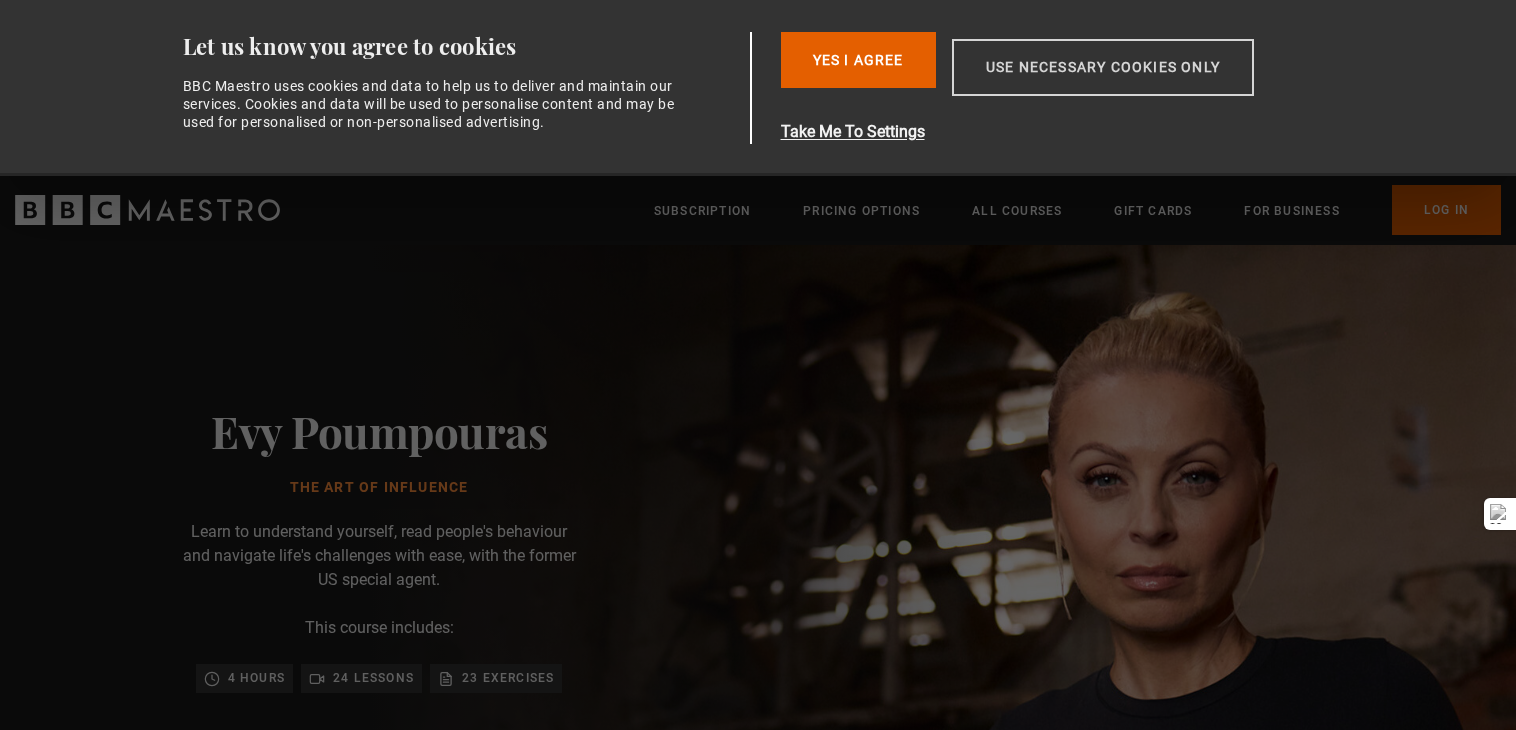 click on "Use necessary cookies only" at bounding box center (1103, 67) 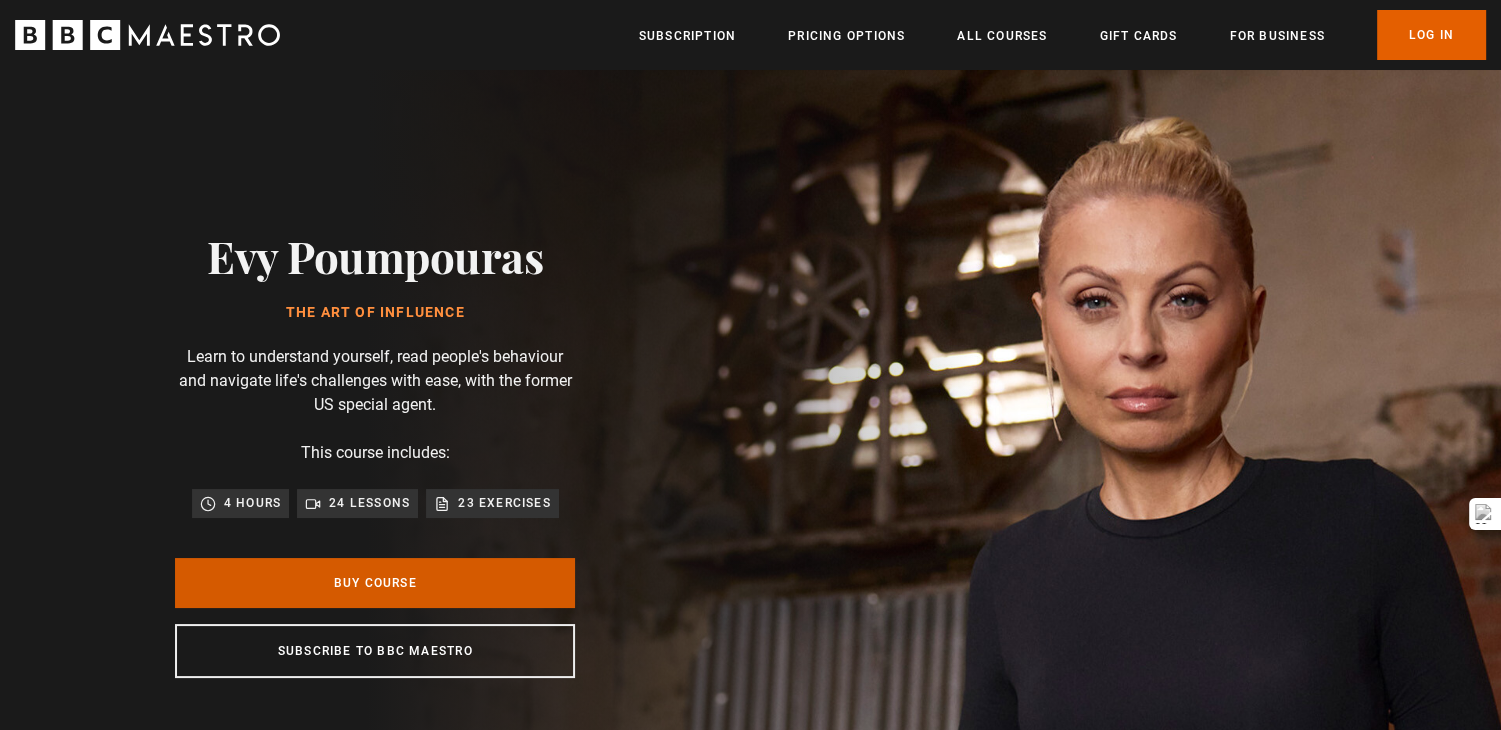 scroll, scrollTop: 0, scrollLeft: 261, axis: horizontal 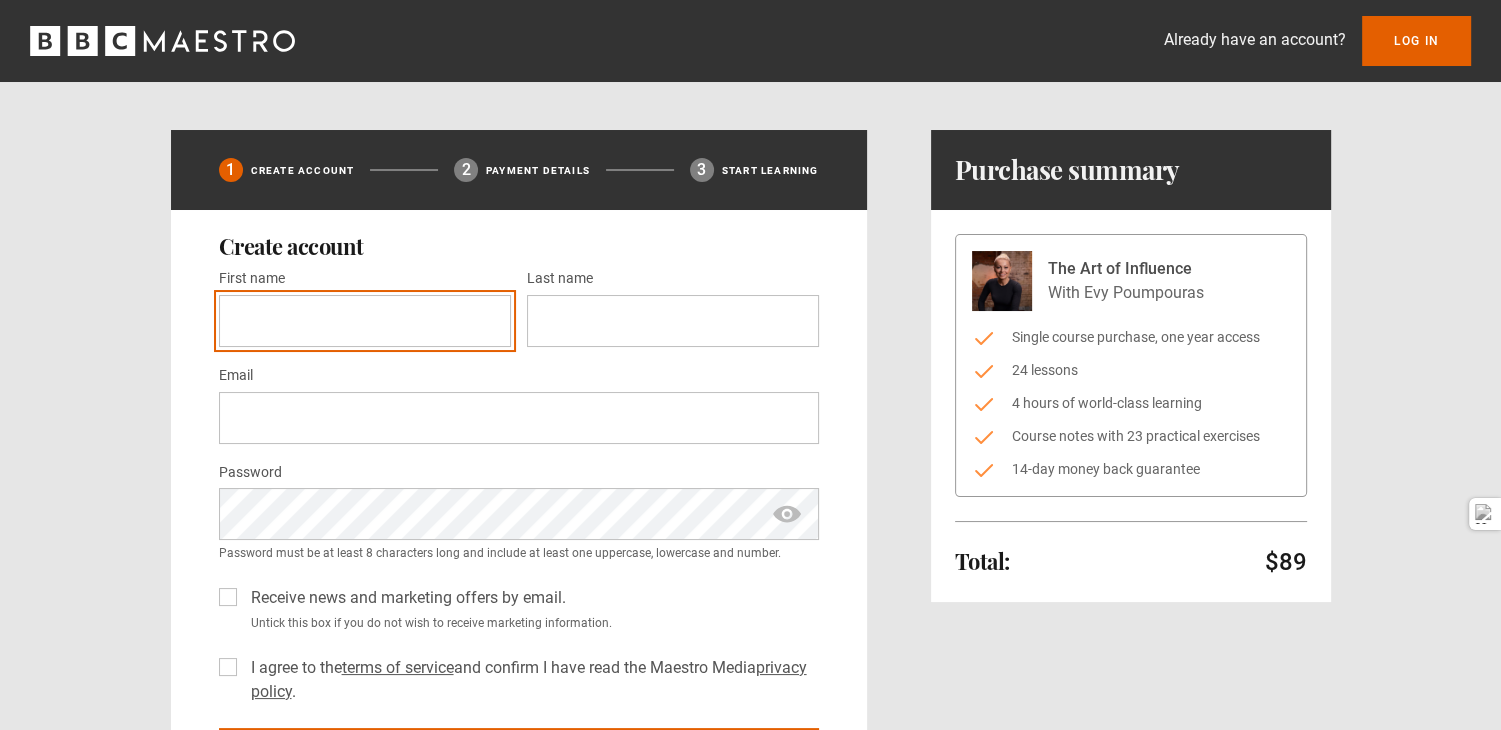 click on "First name  *" at bounding box center (365, 321) 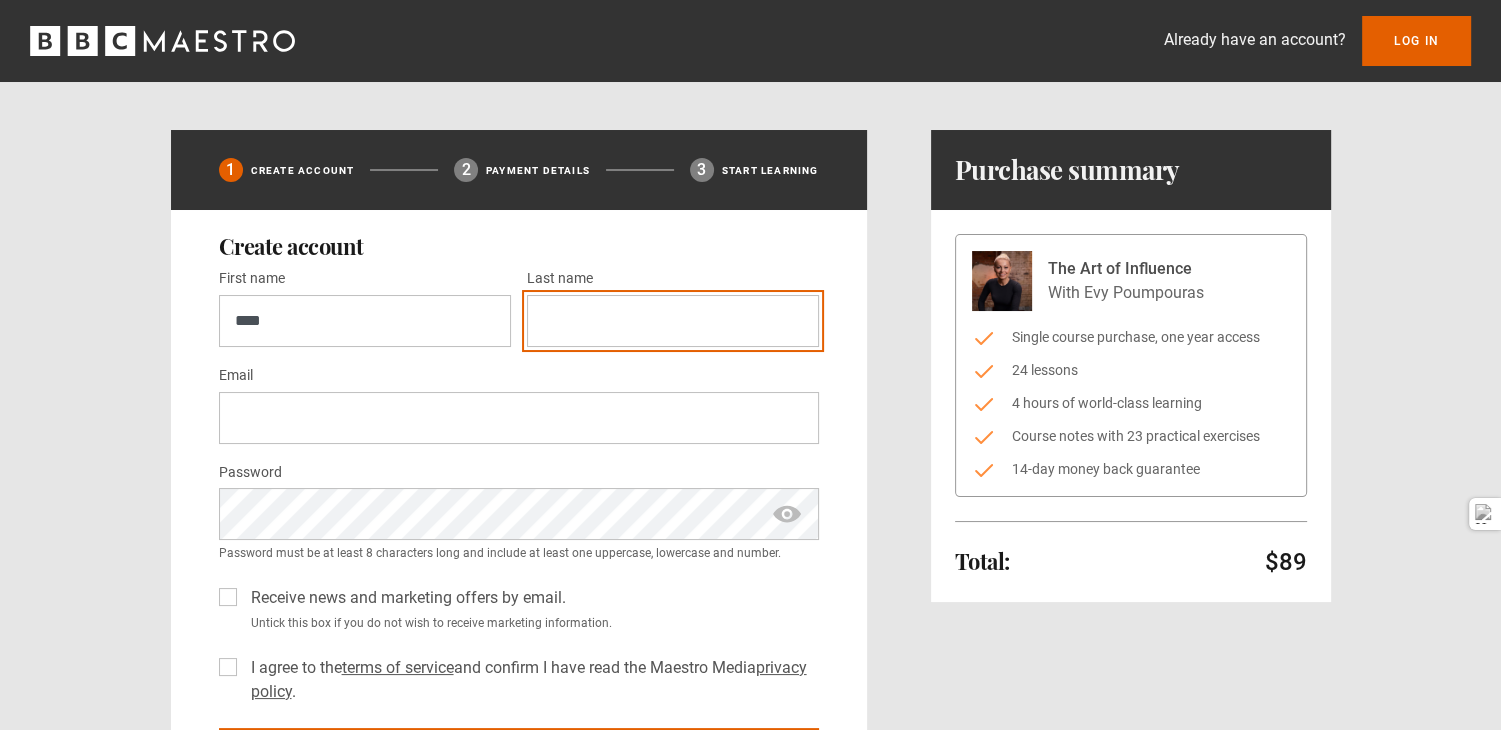 type on "*******" 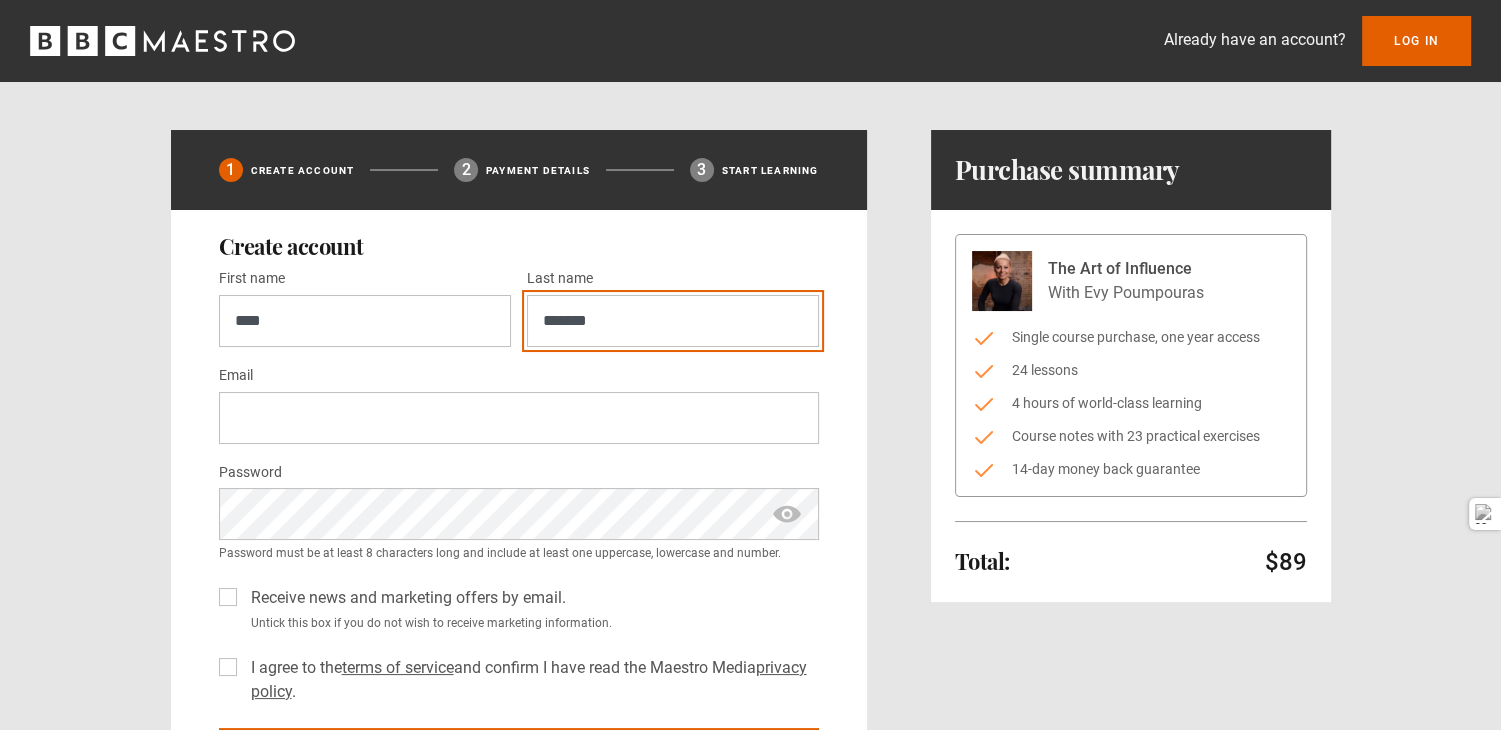 type on "**********" 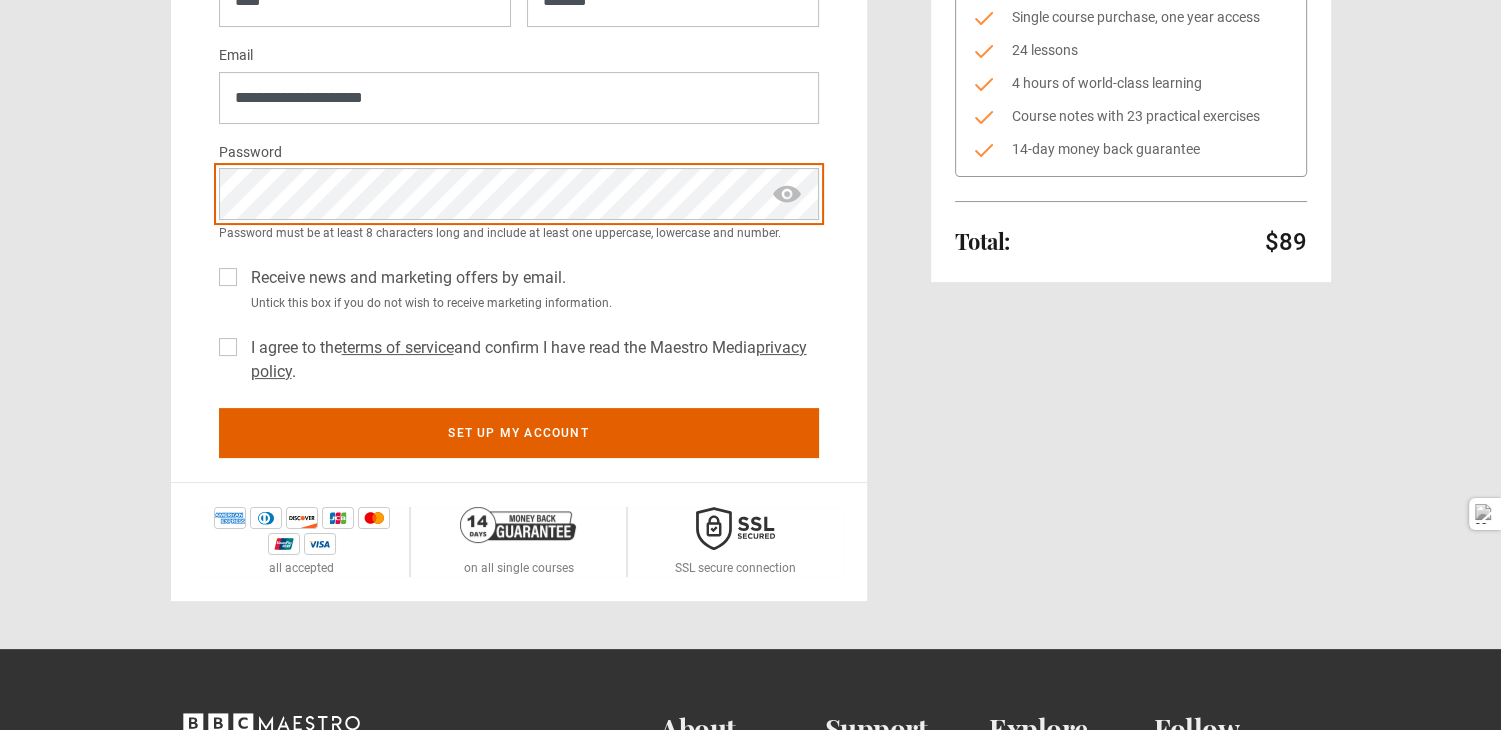 scroll, scrollTop: 333, scrollLeft: 0, axis: vertical 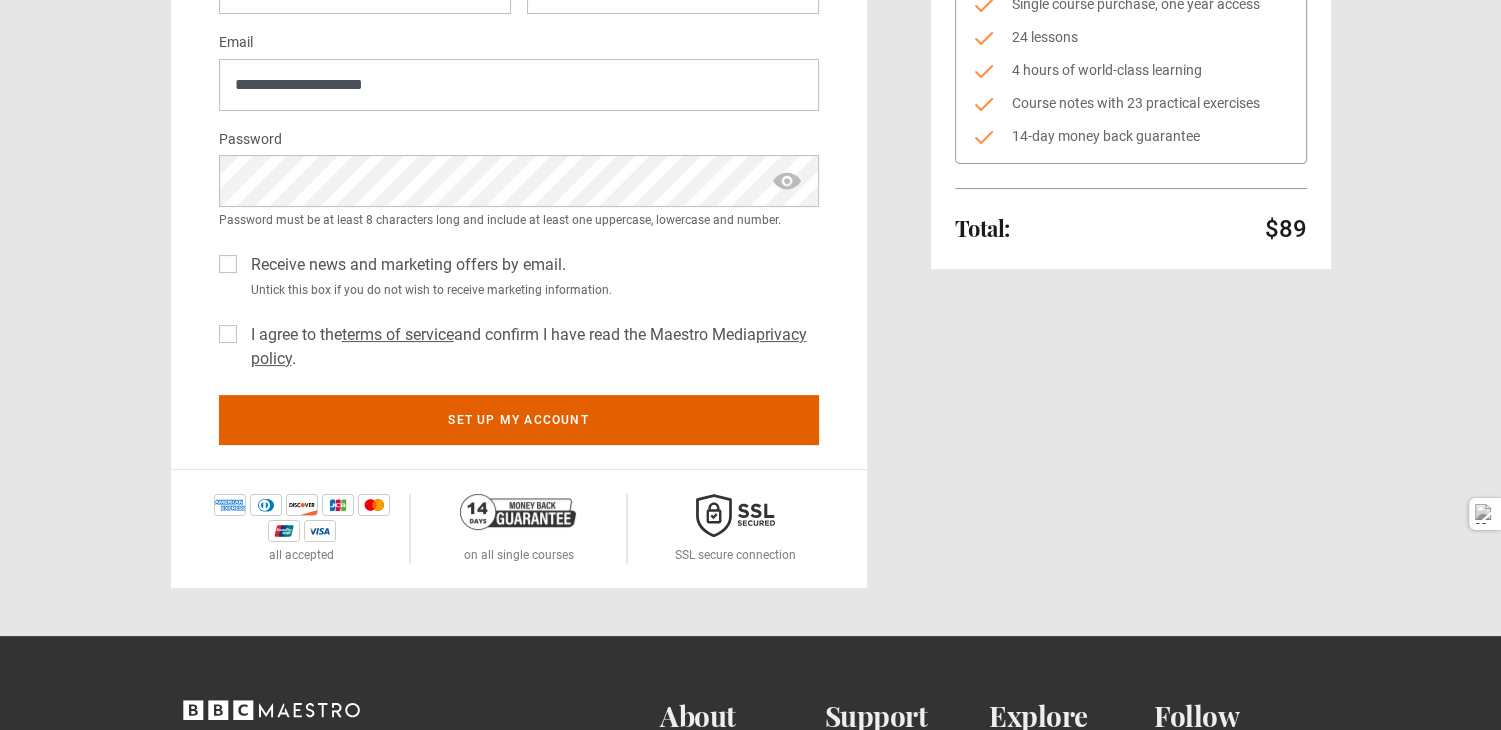 click on "I agree to the  terms of service  and confirm I have read the Maestro Media  privacy policy ." at bounding box center [531, 347] 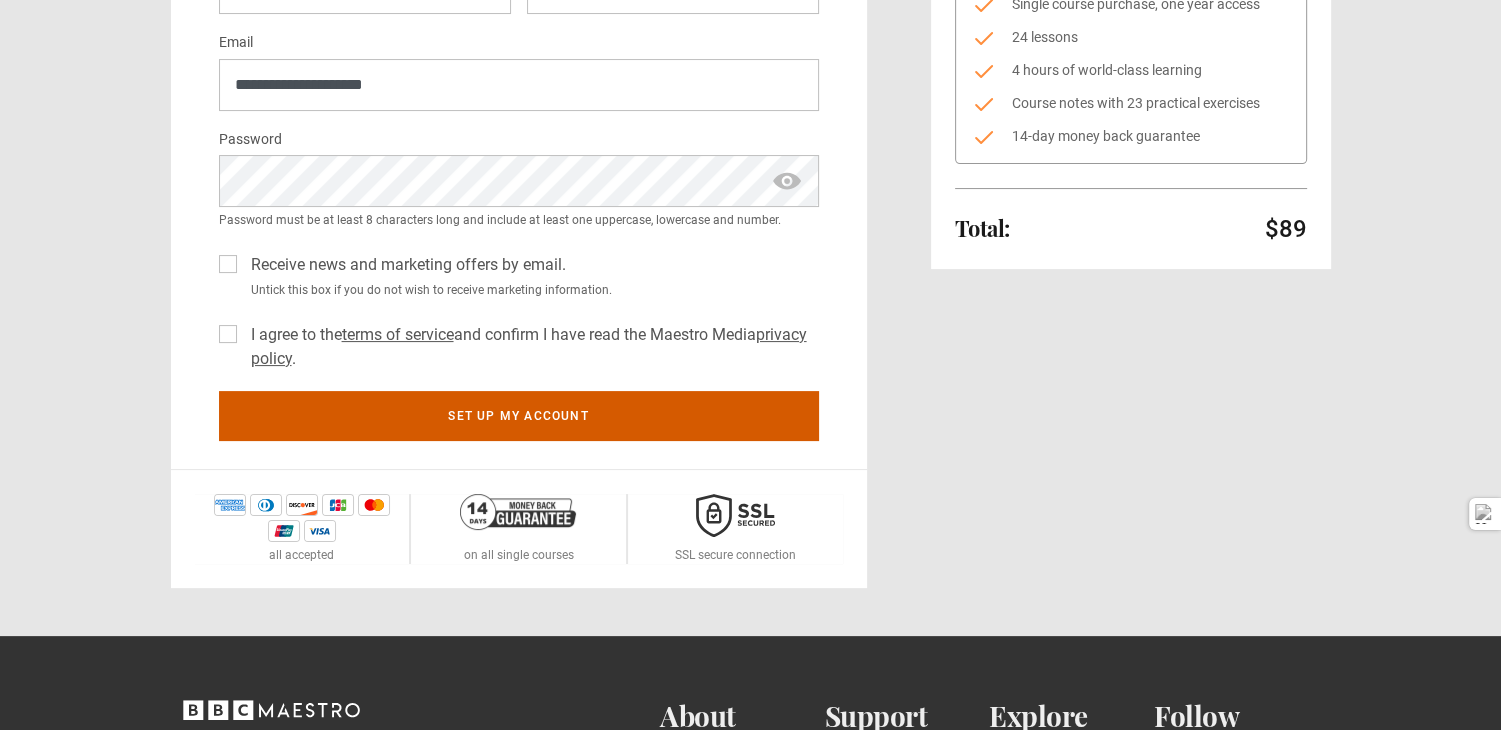 click on "Set up my account" at bounding box center [519, 416] 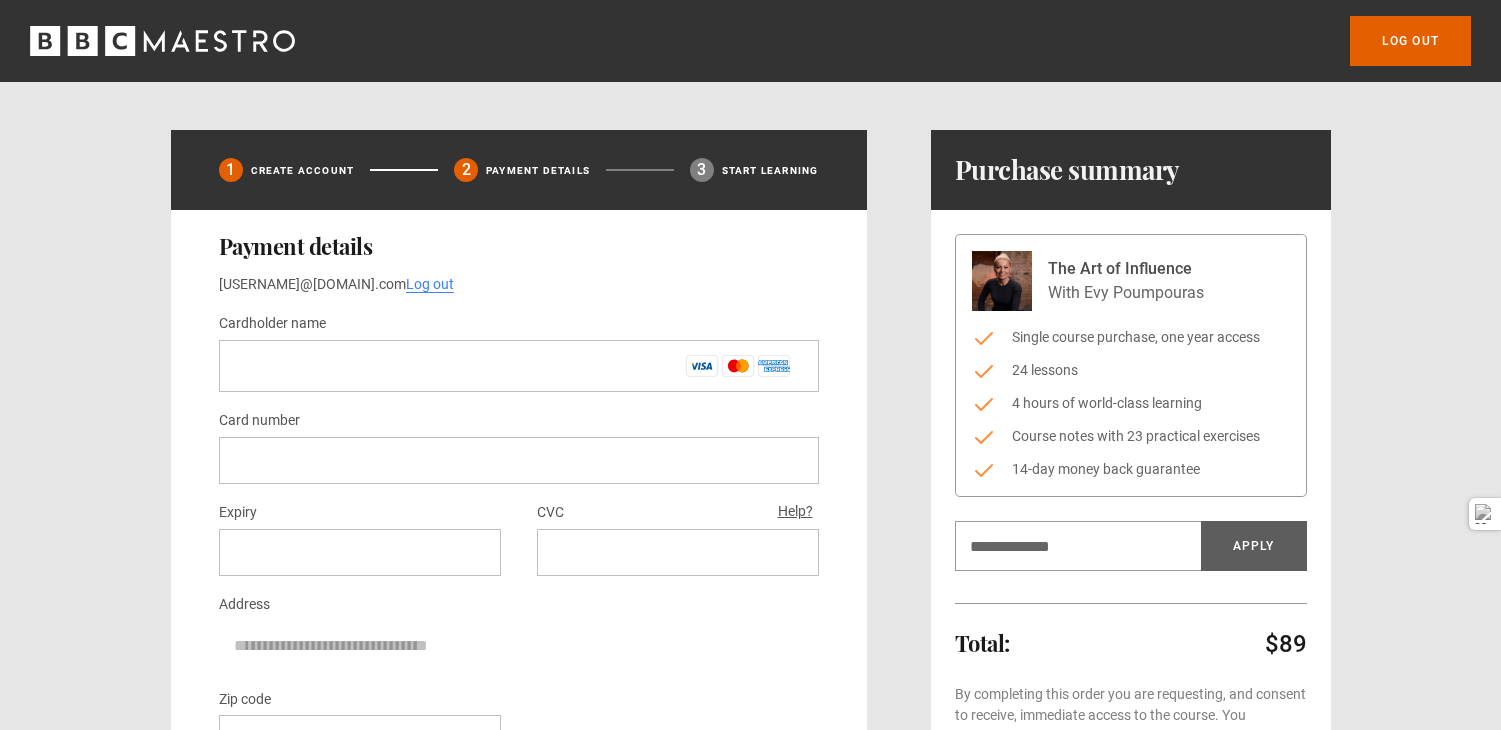 scroll, scrollTop: 0, scrollLeft: 0, axis: both 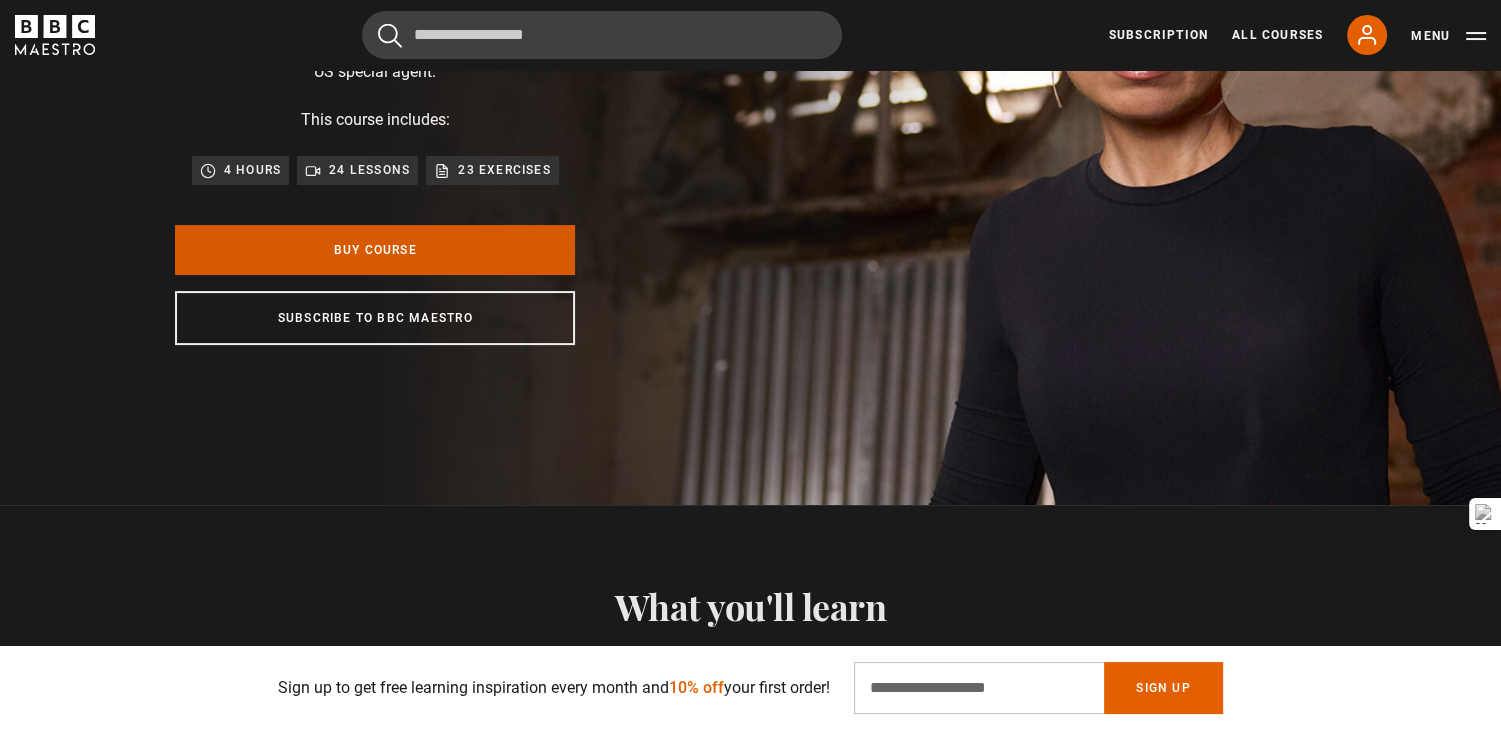 click on "Buy Course" at bounding box center [375, 250] 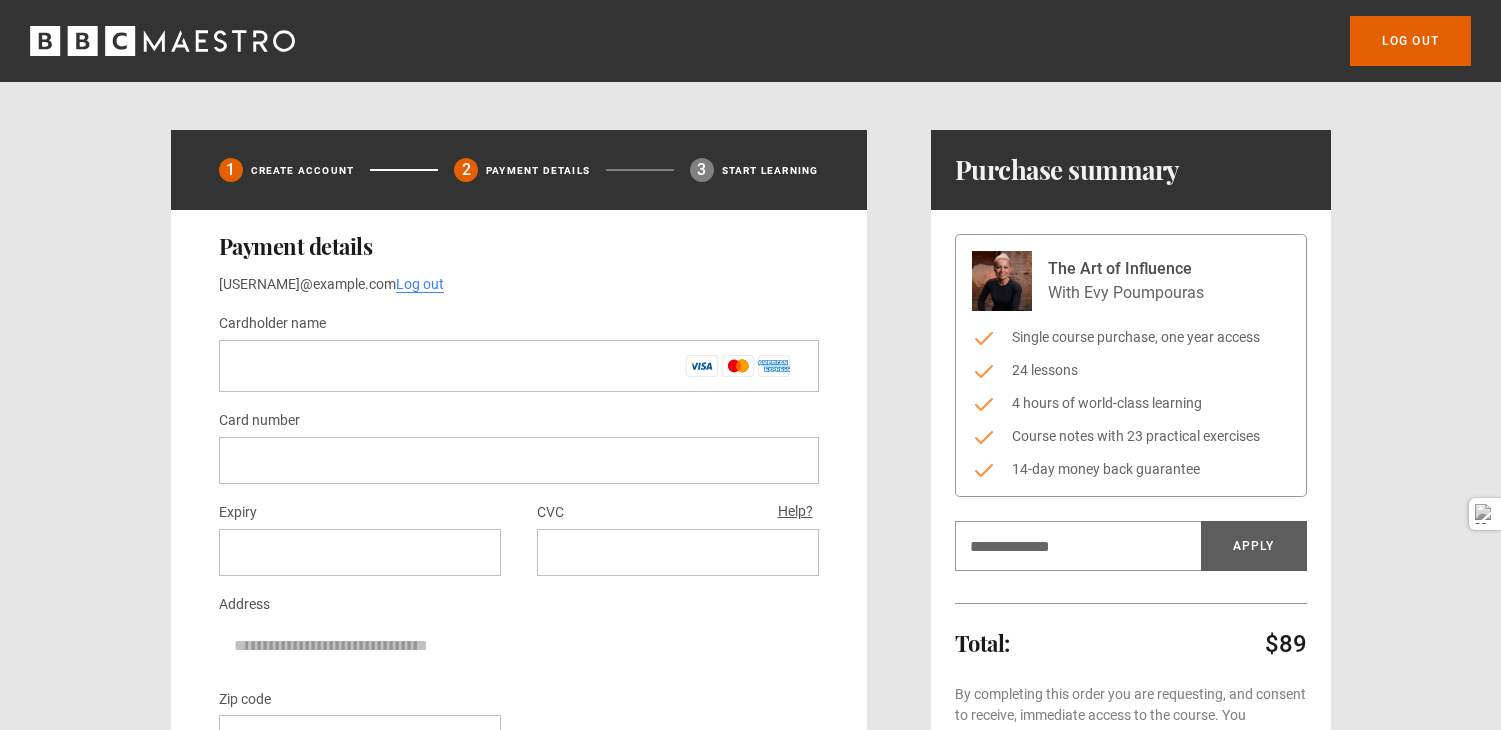 scroll, scrollTop: 0, scrollLeft: 0, axis: both 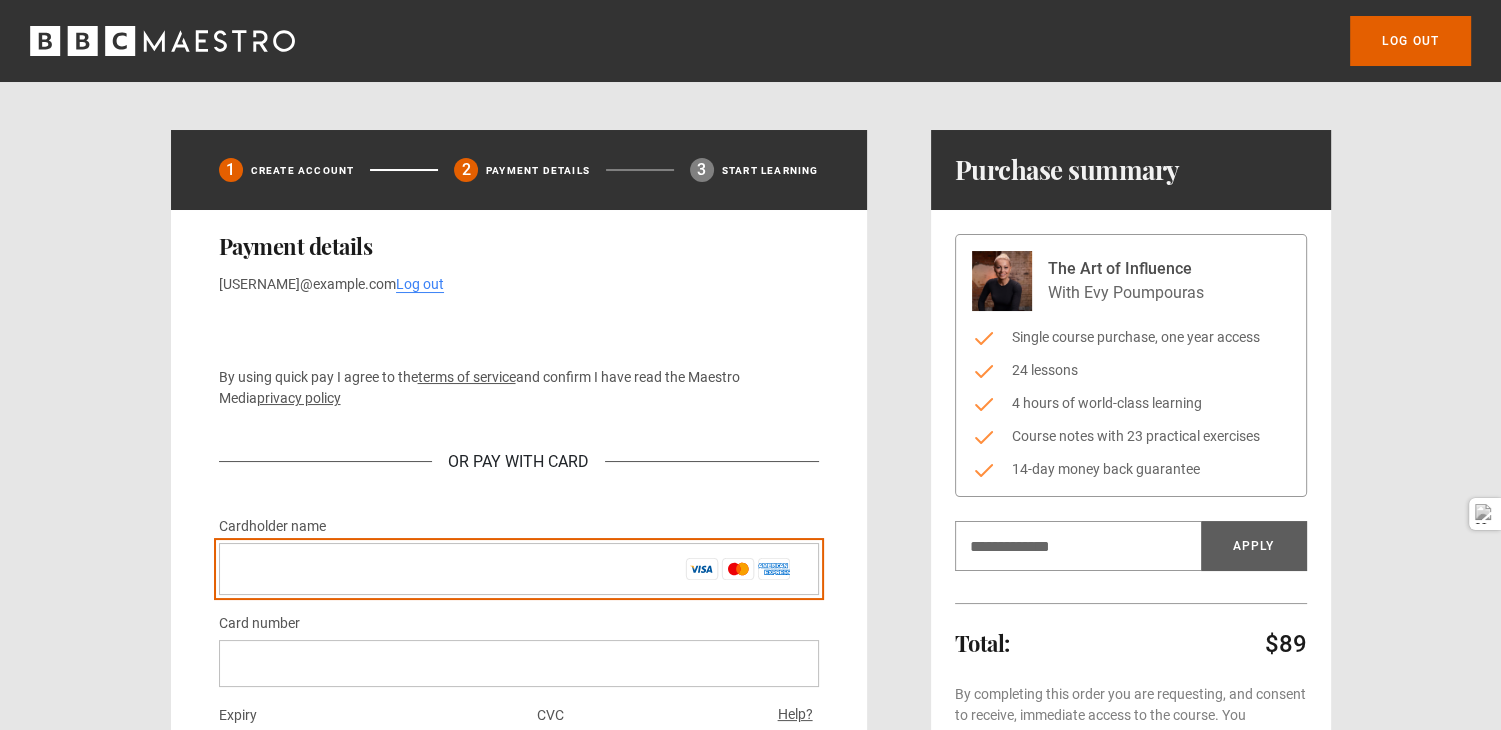 click on "Cardholder name  *" at bounding box center (519, 569) 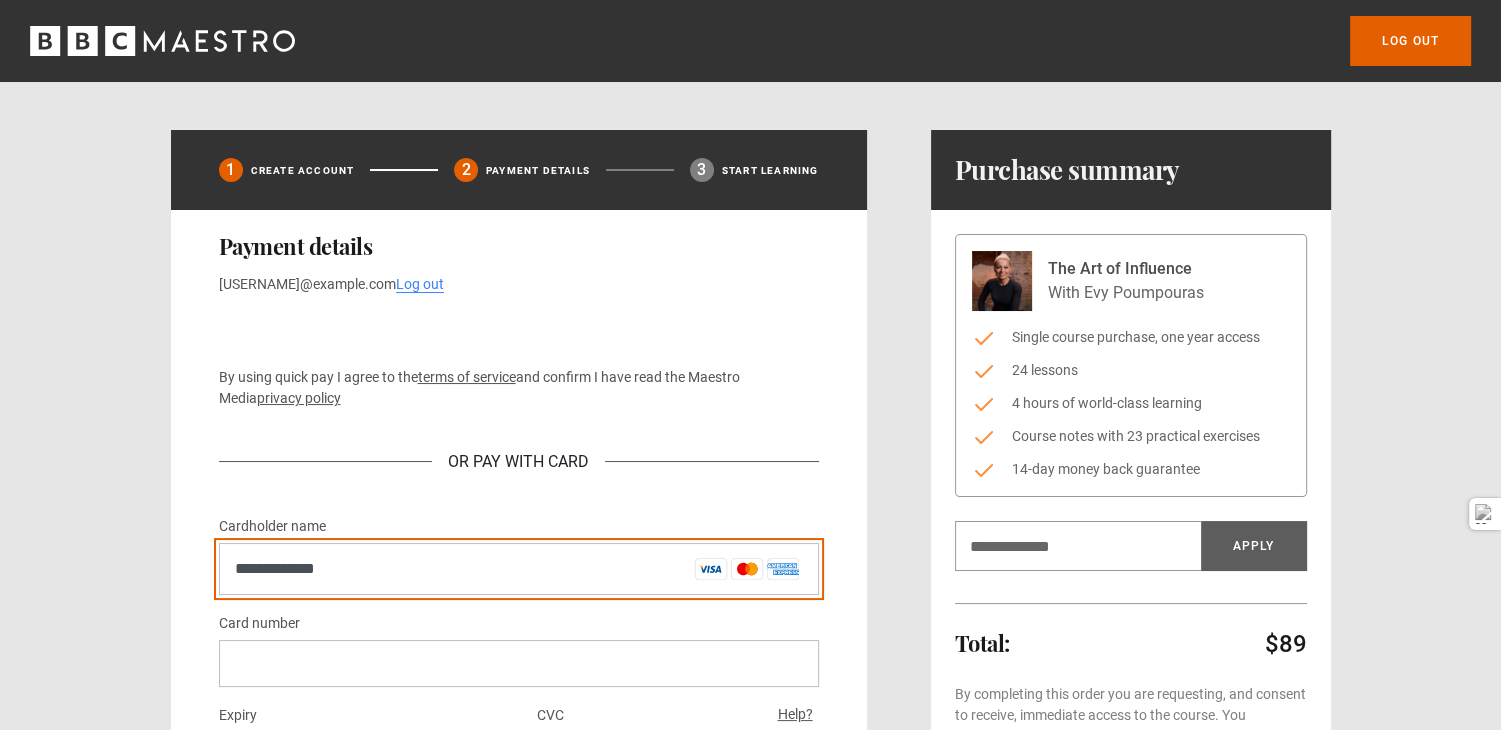 type on "**********" 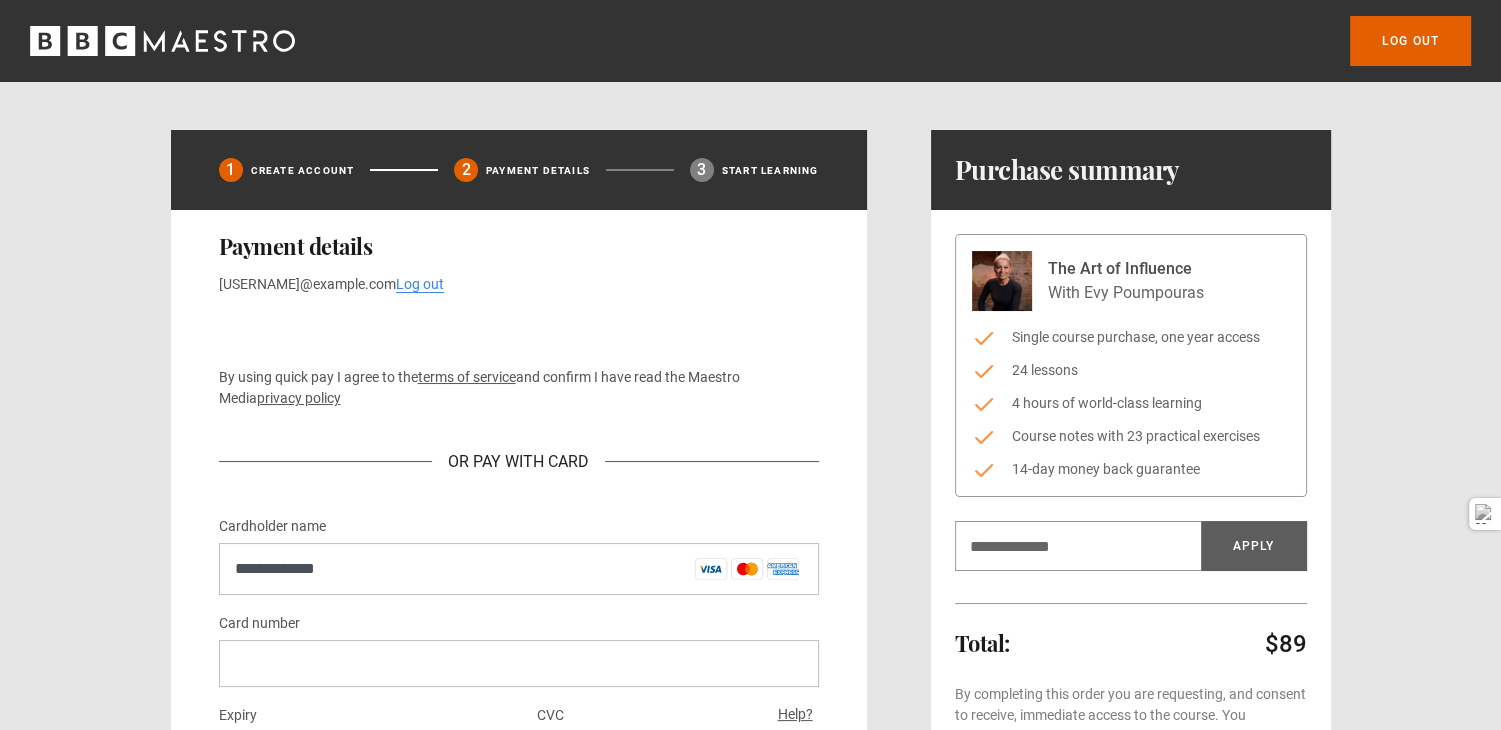 click at bounding box center (519, 663) 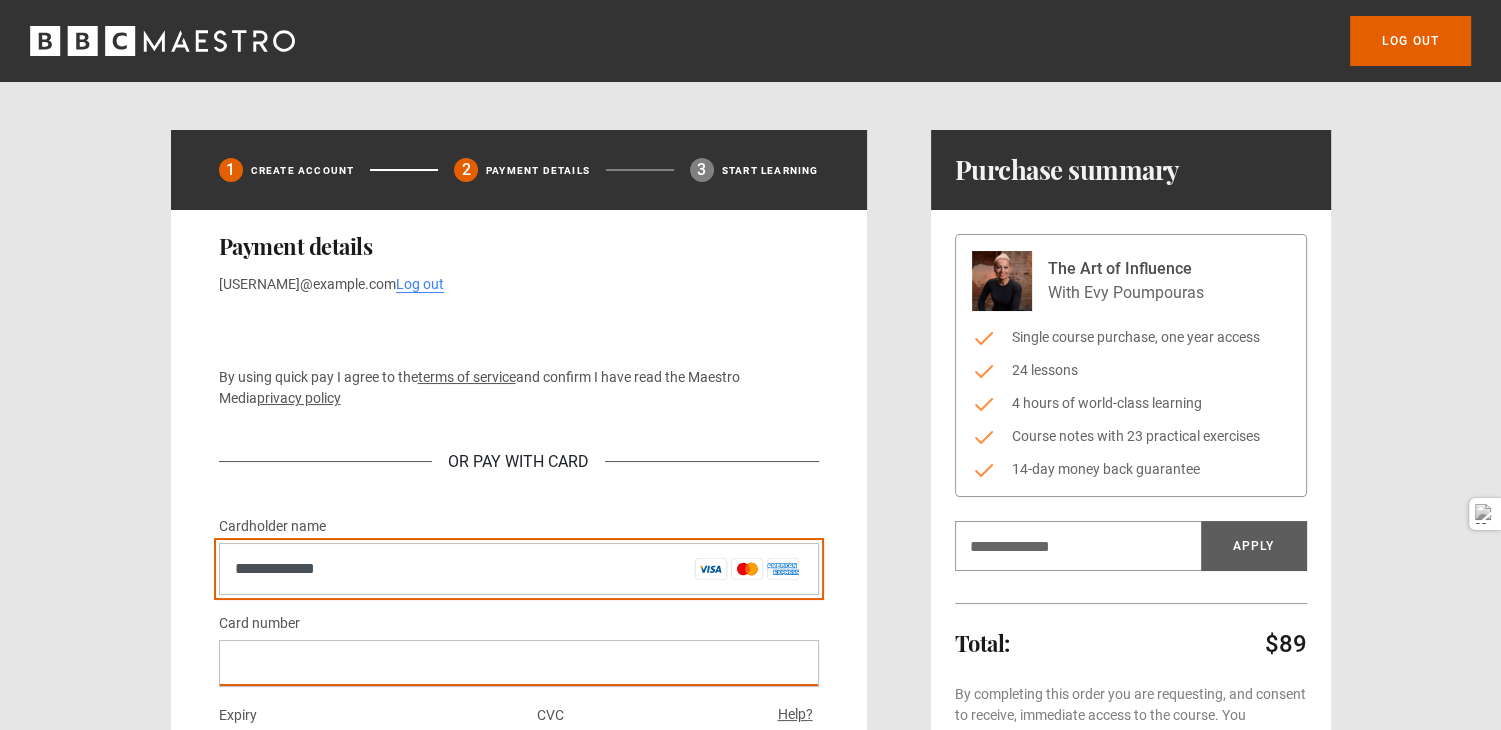 click on "**********" at bounding box center (519, 569) 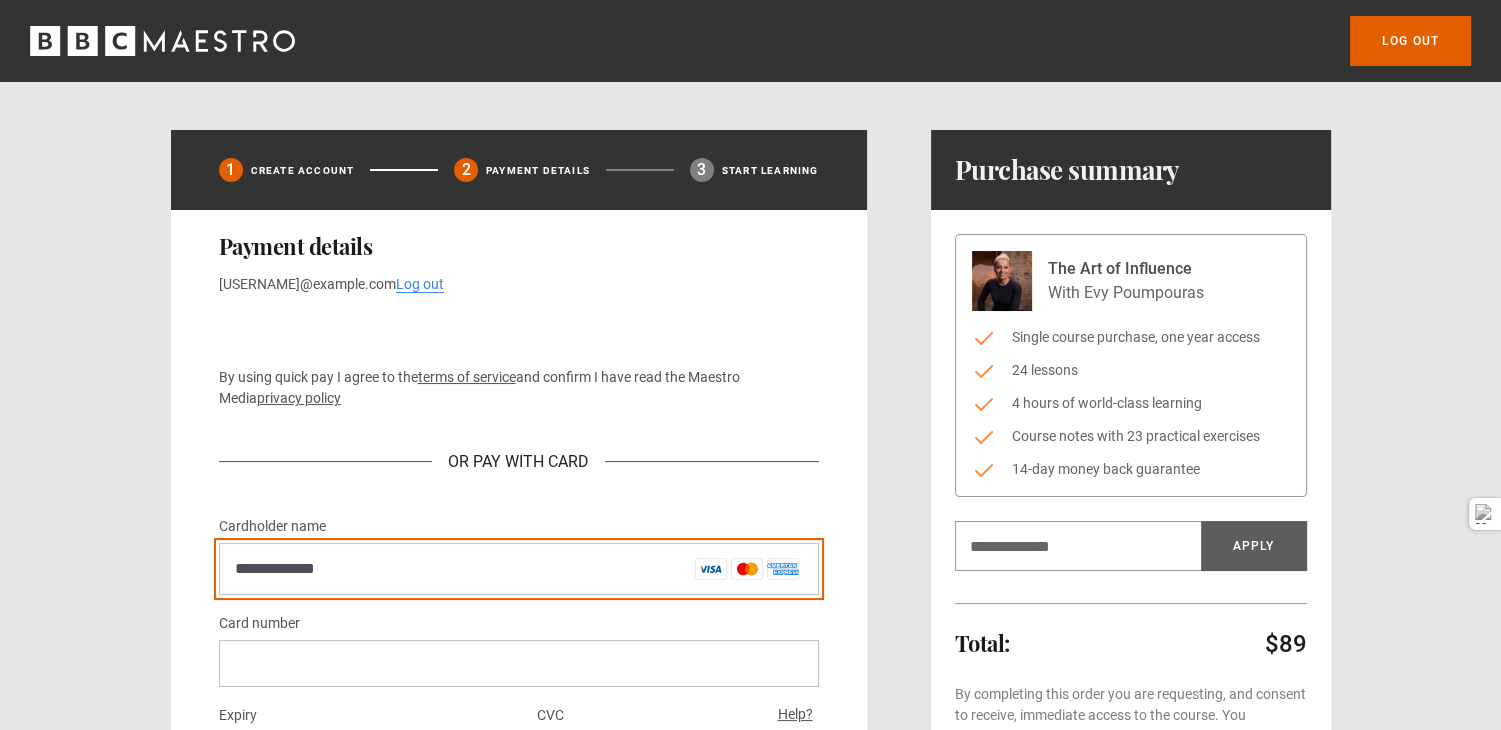 scroll, scrollTop: 333, scrollLeft: 0, axis: vertical 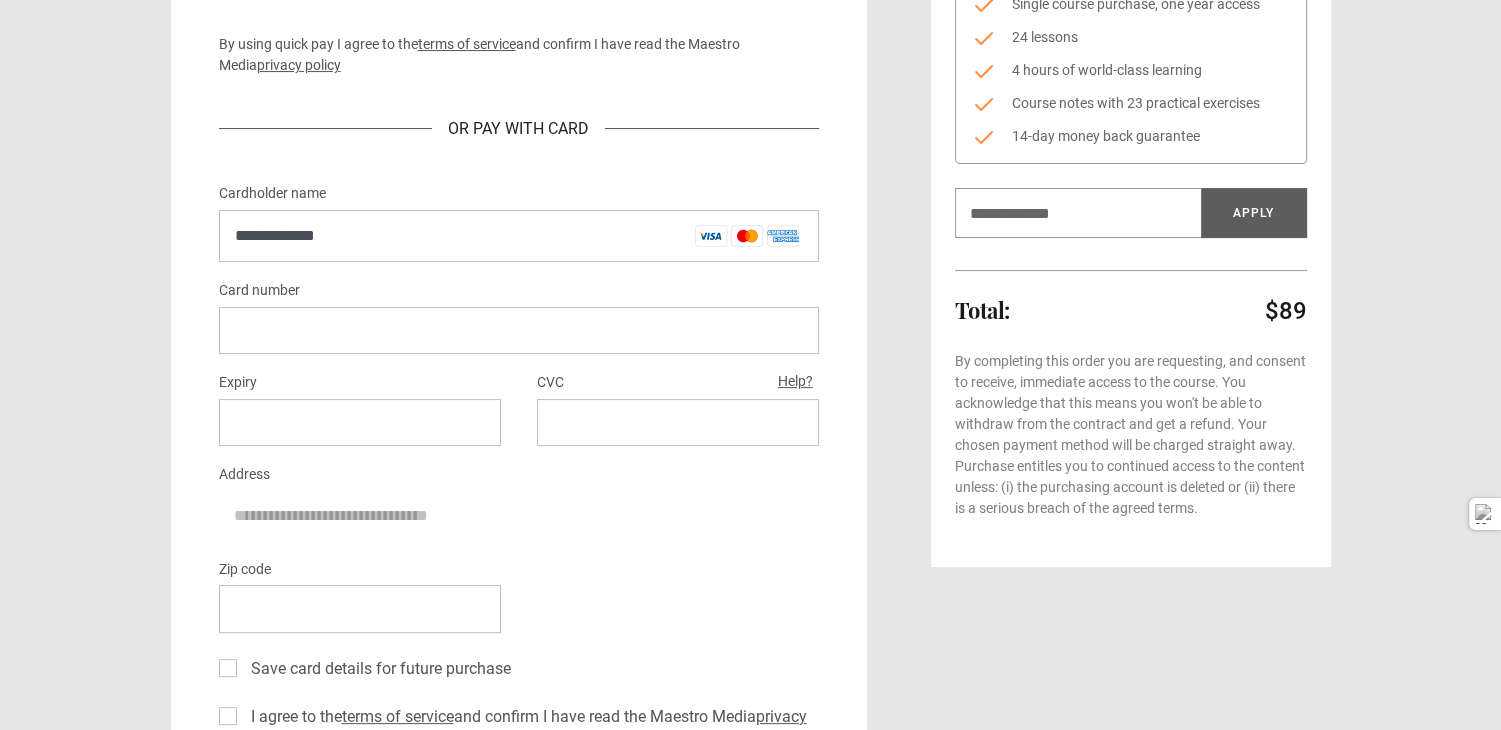 drag, startPoint x: 681, startPoint y: 580, endPoint x: 680, endPoint y: 568, distance: 12.0415945 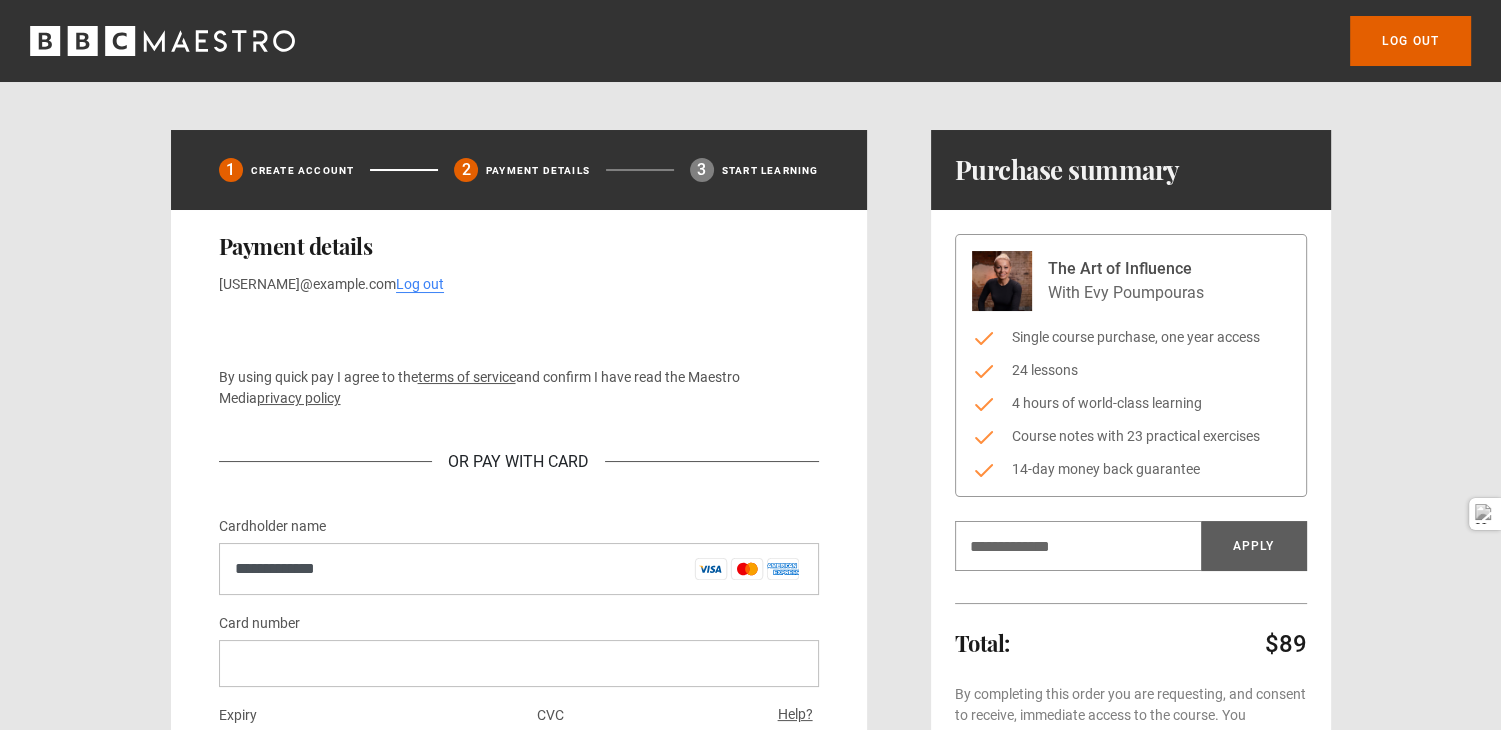 scroll, scrollTop: 333, scrollLeft: 0, axis: vertical 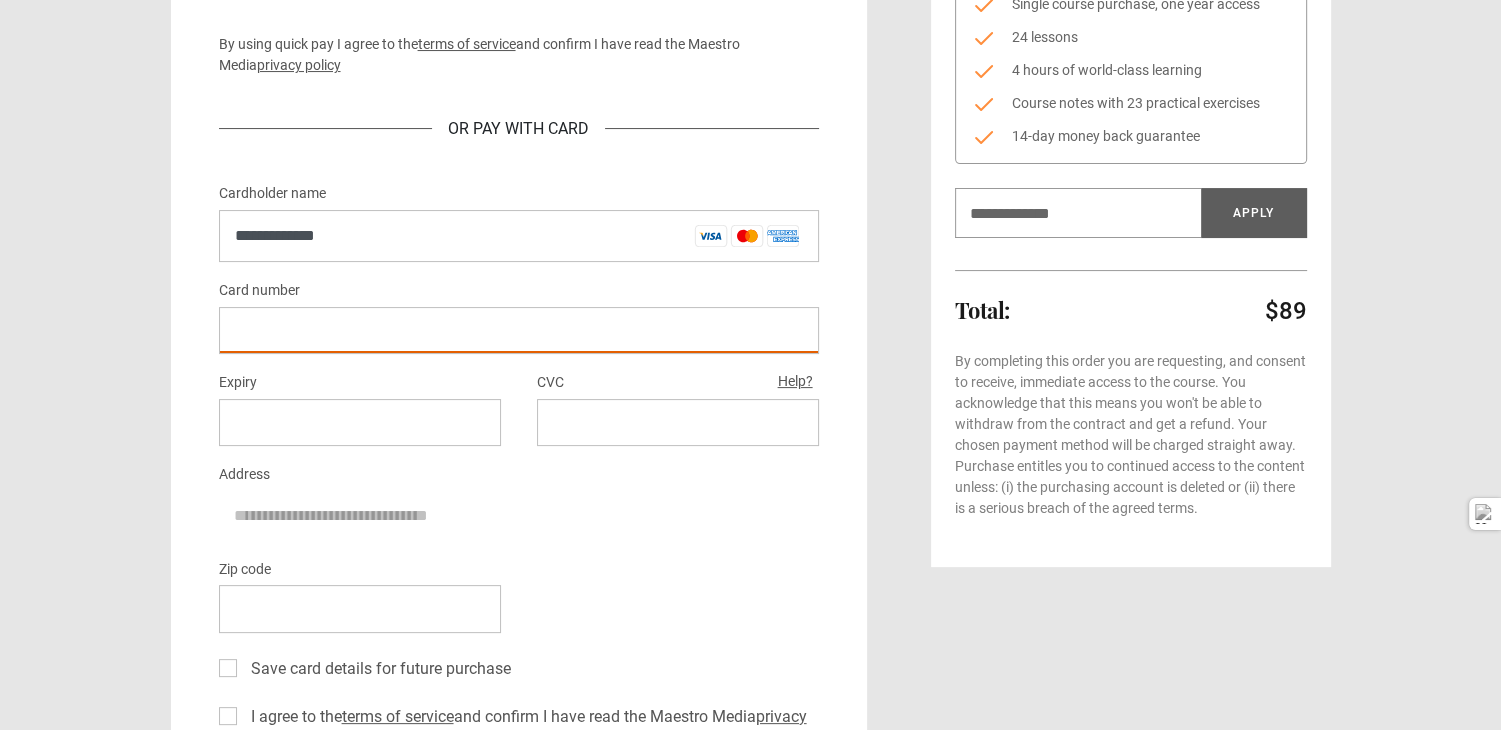click at bounding box center [360, 422] 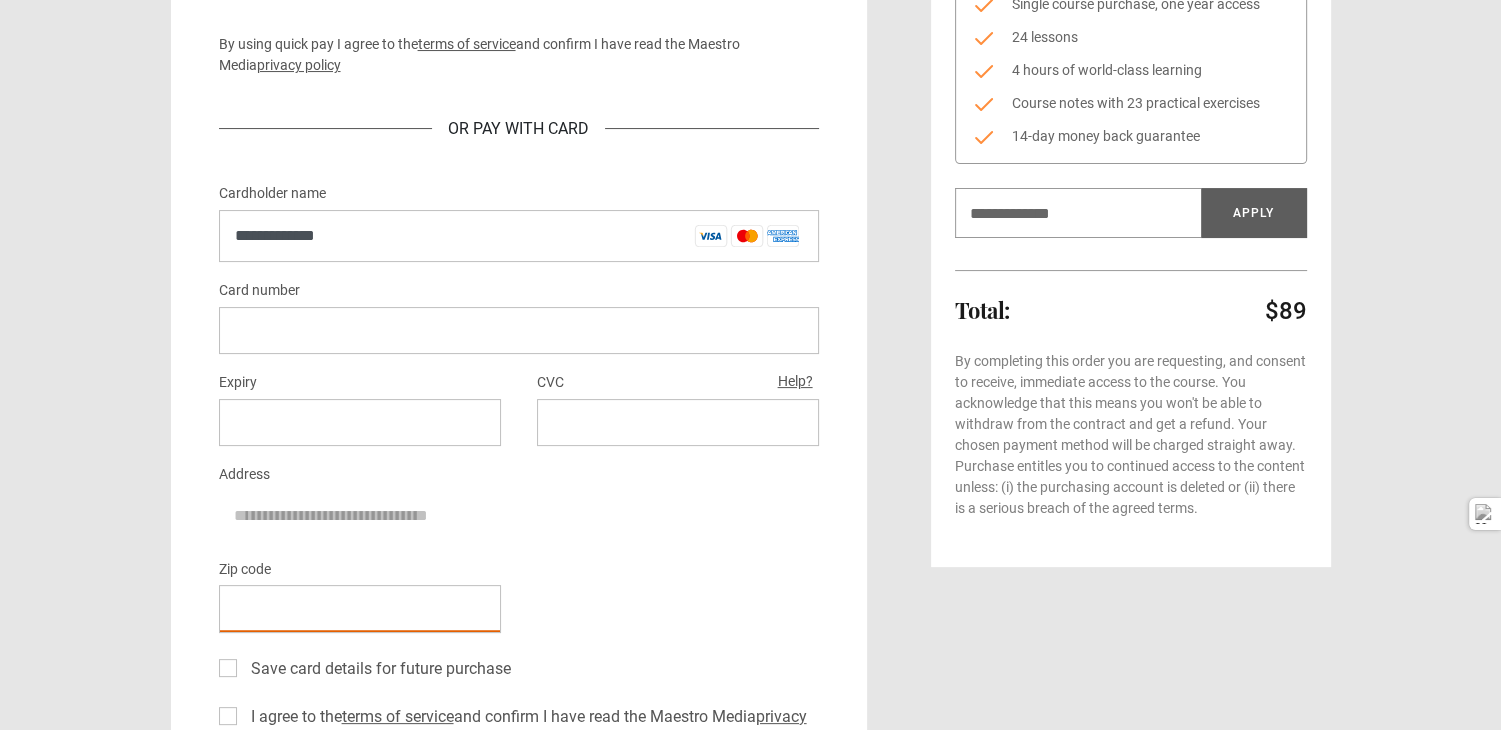 scroll, scrollTop: 666, scrollLeft: 0, axis: vertical 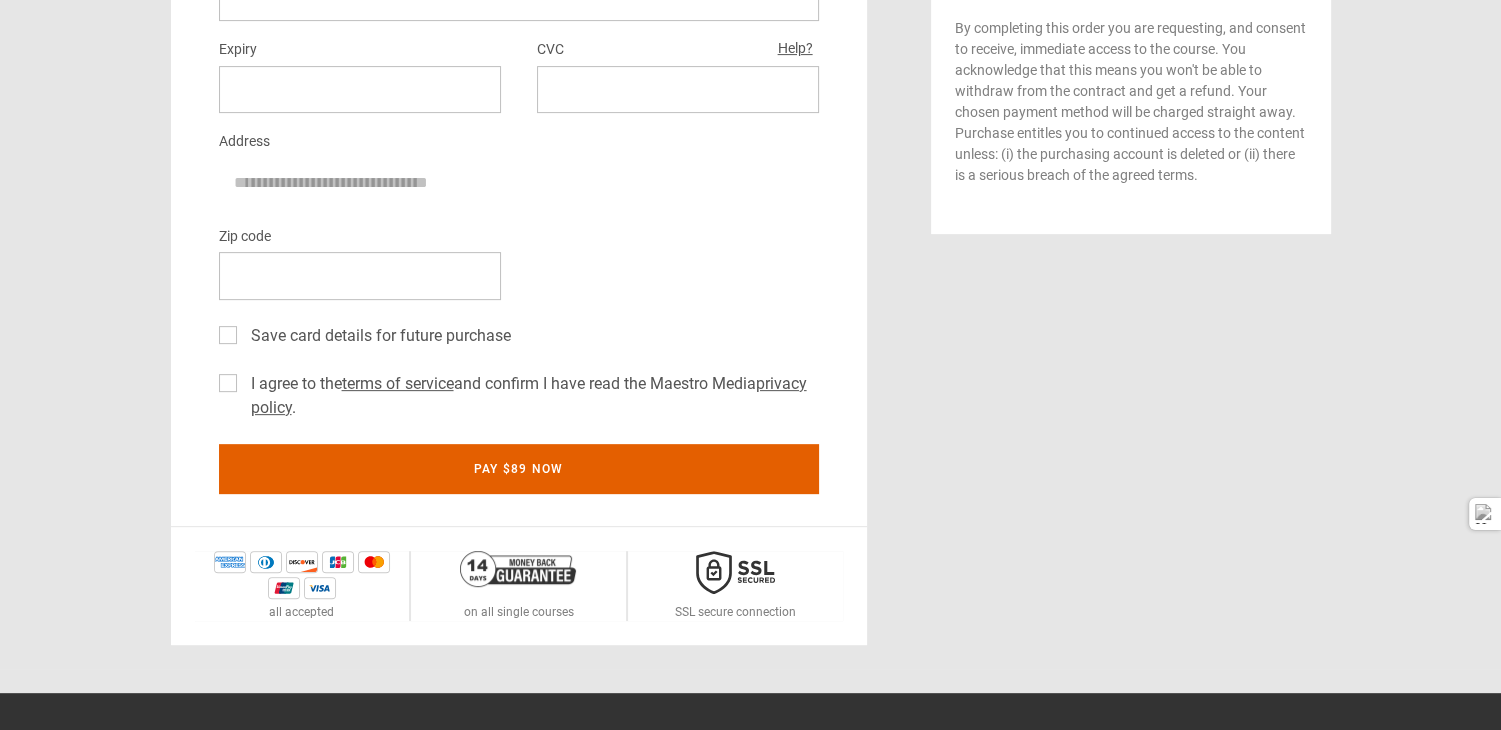 click on "I agree to the  terms of service  and confirm I have read the Maestro Media  privacy policy .  *" at bounding box center [531, 396] 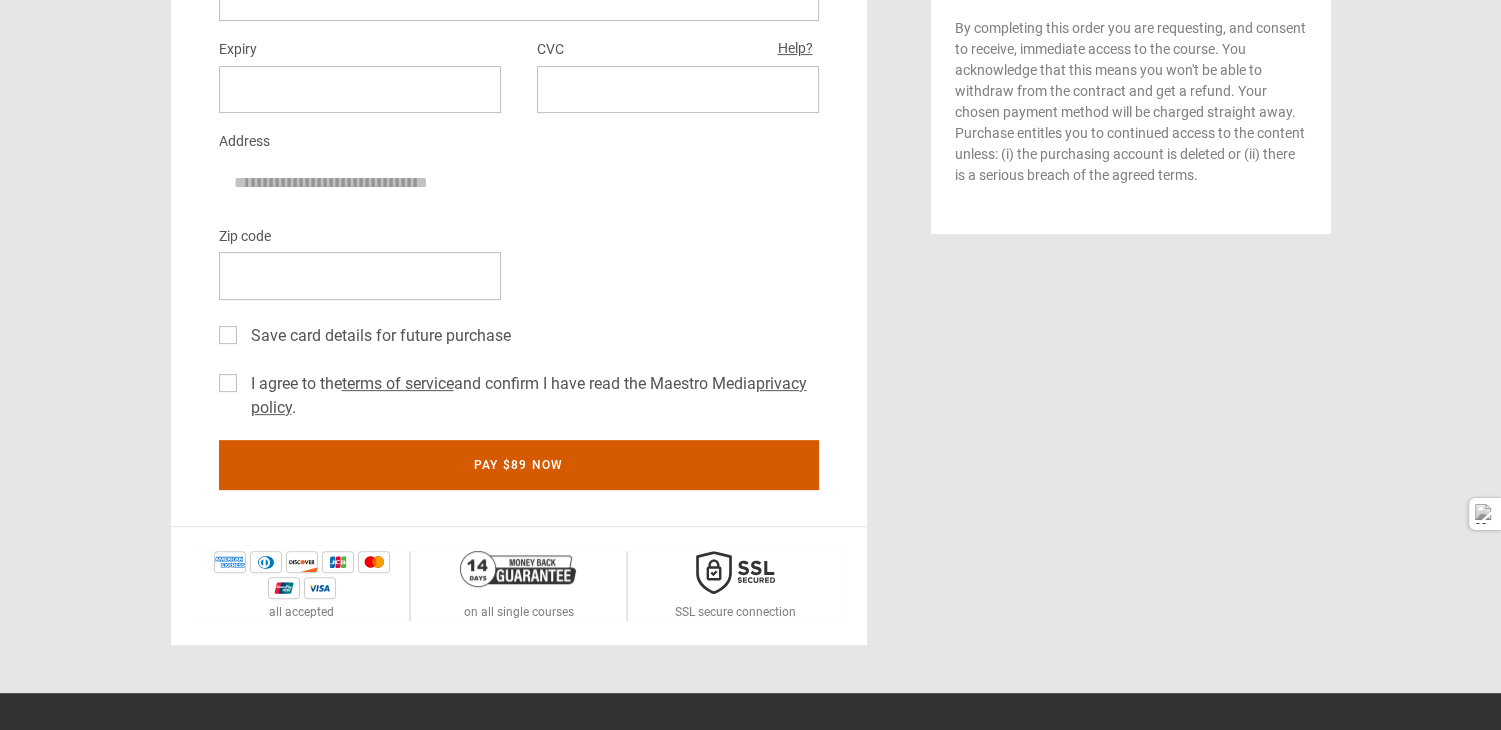 click on "Pay $89 now" at bounding box center (519, 465) 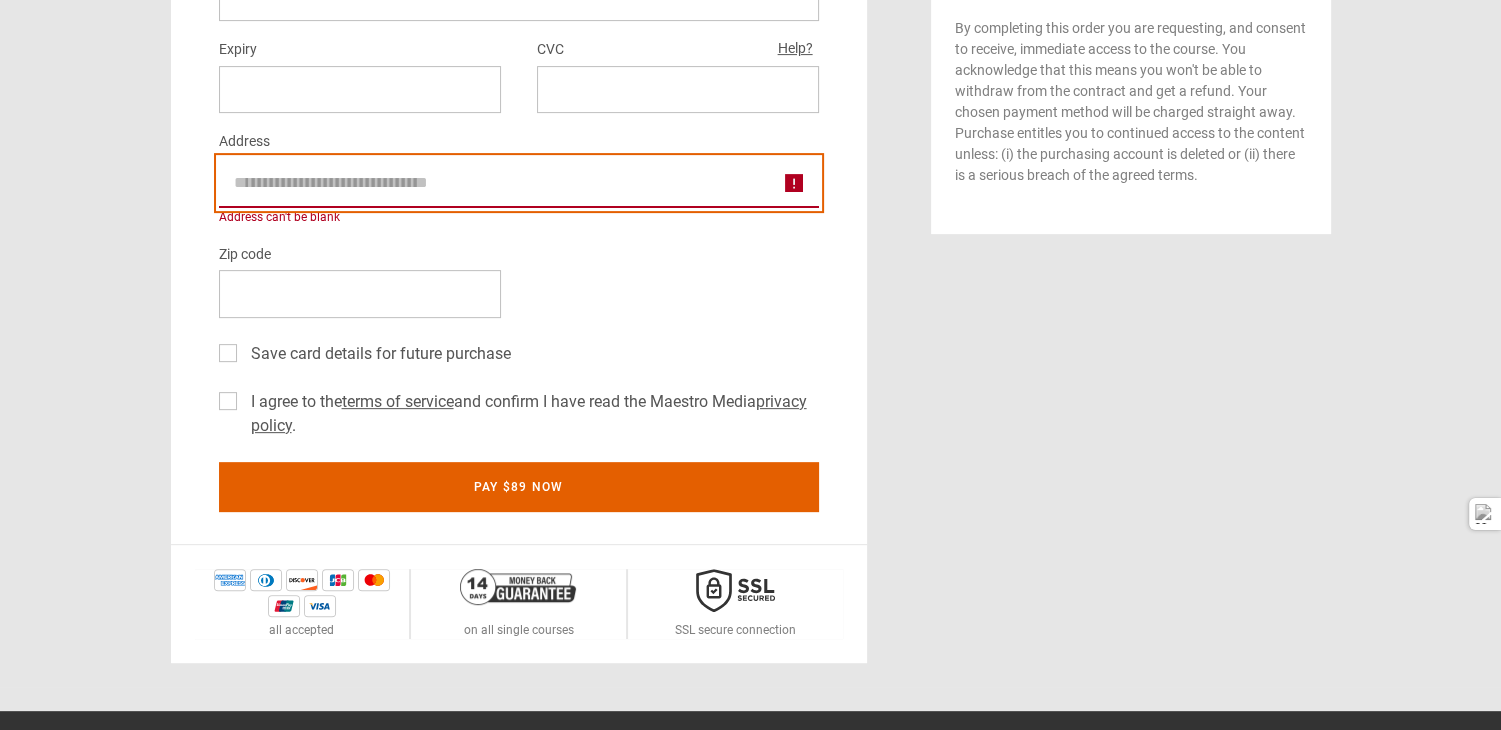 click on "Address" at bounding box center [519, 183] 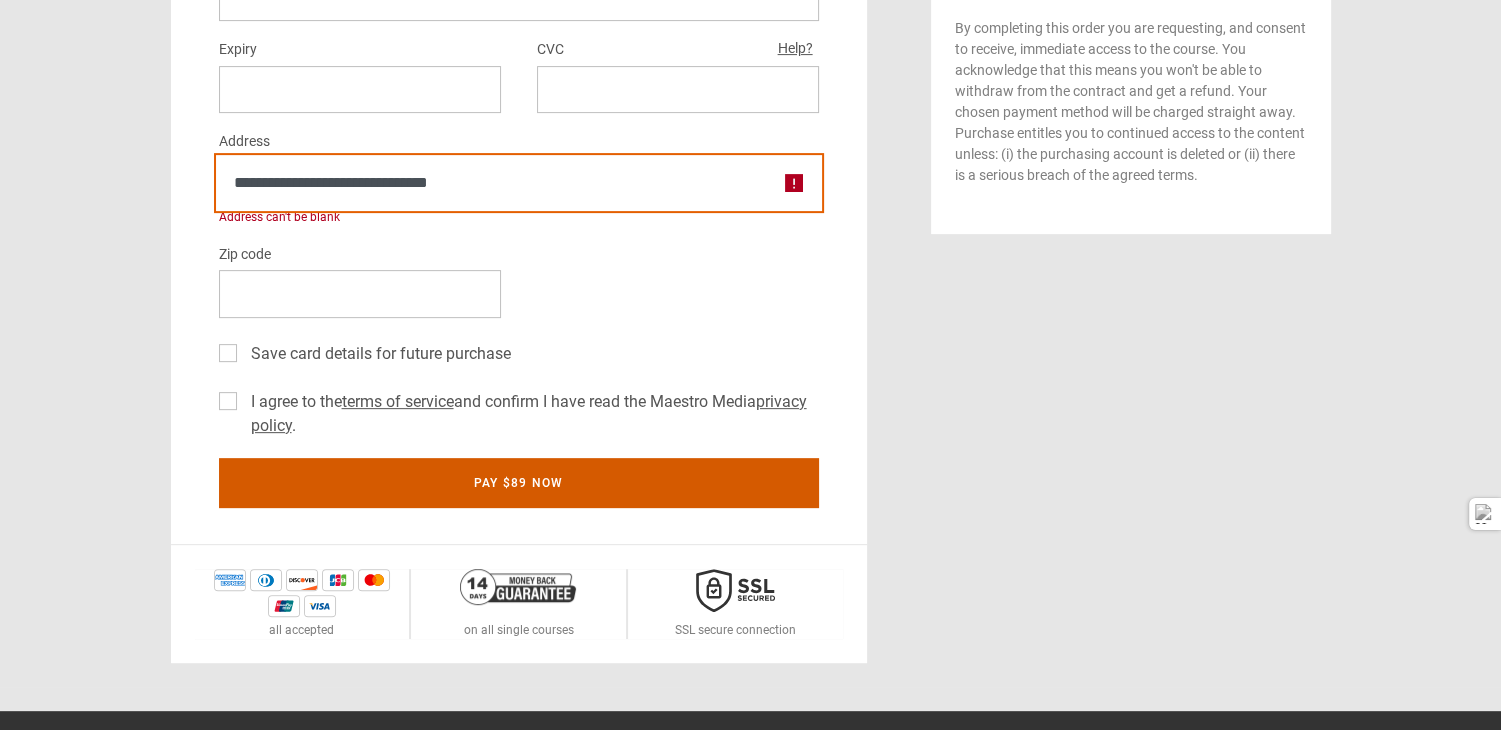 type on "**********" 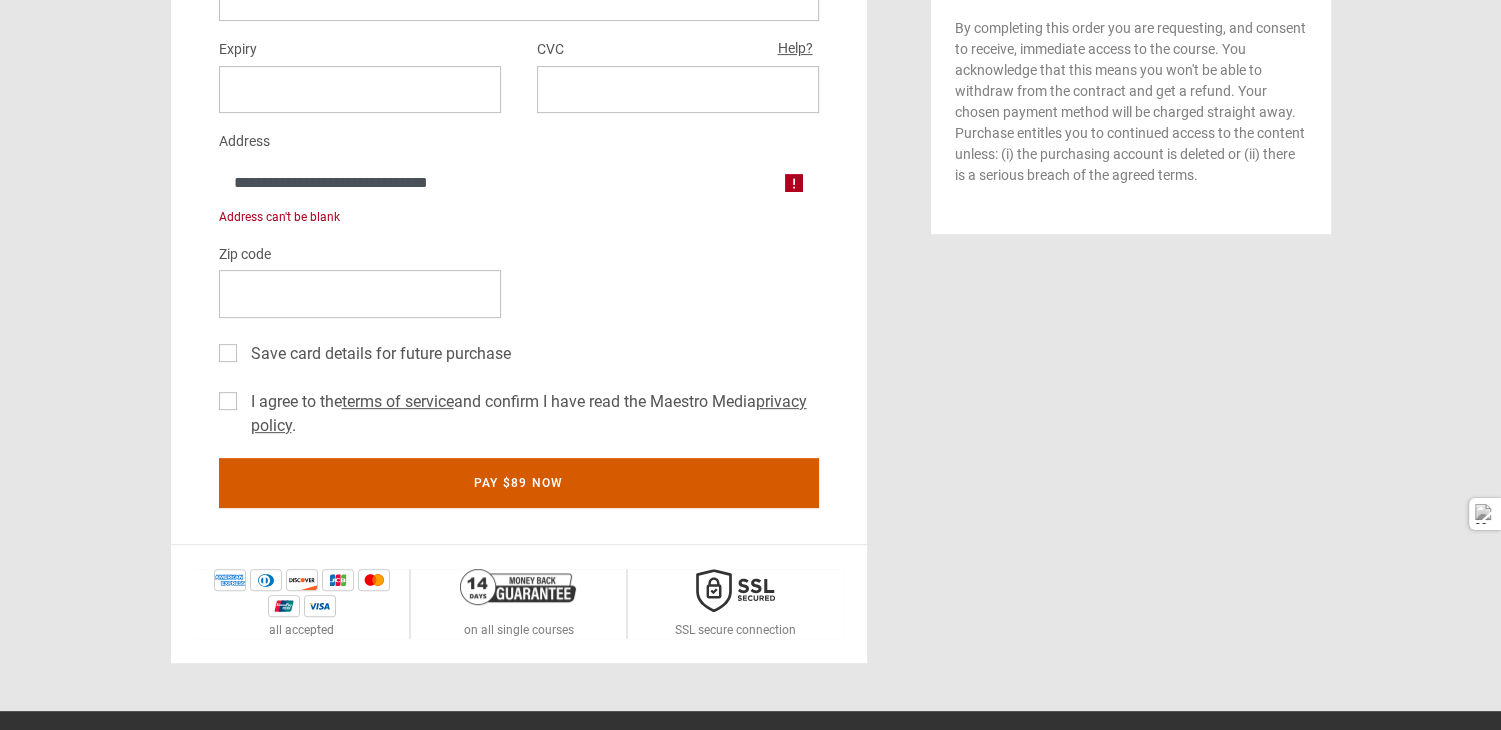 click on "Pay $89 now" at bounding box center (519, 483) 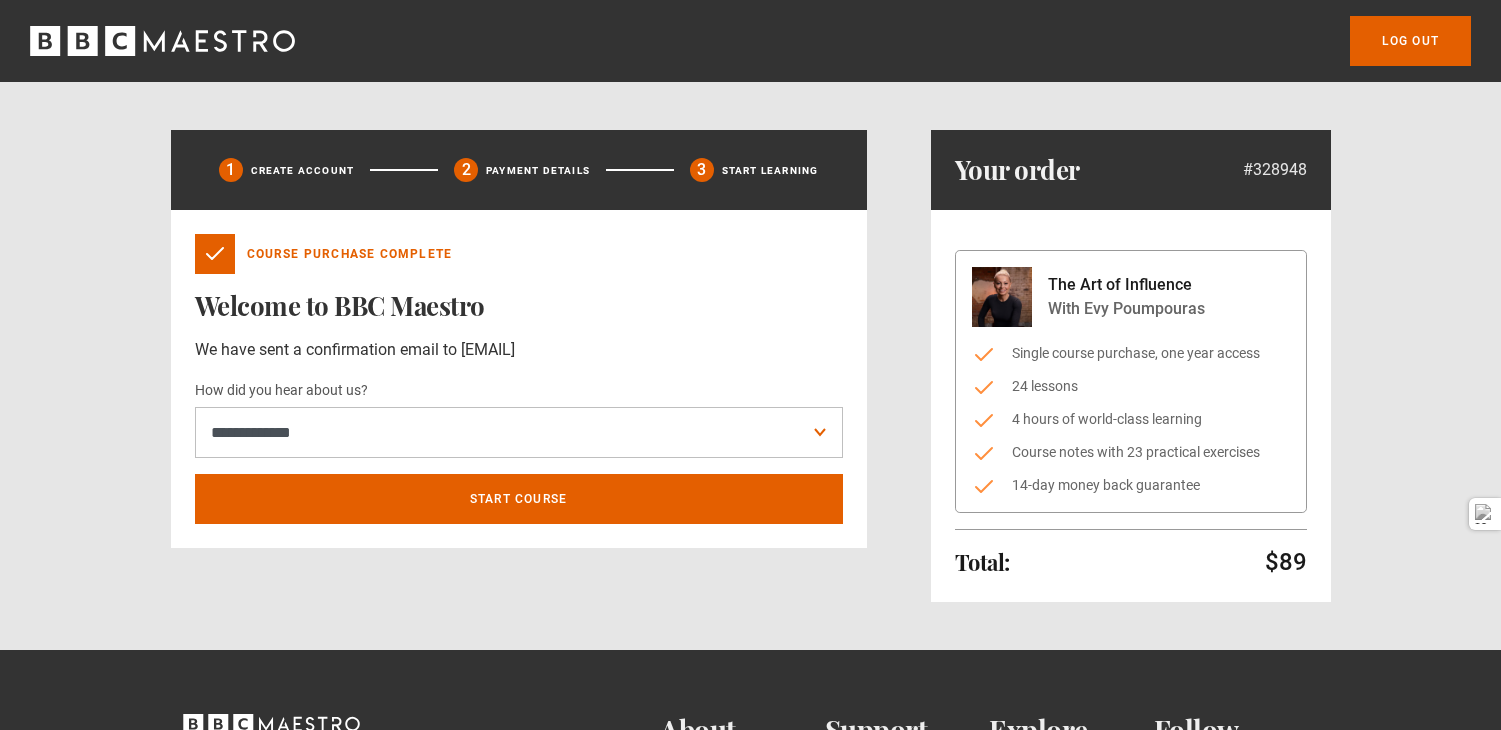 scroll, scrollTop: 0, scrollLeft: 0, axis: both 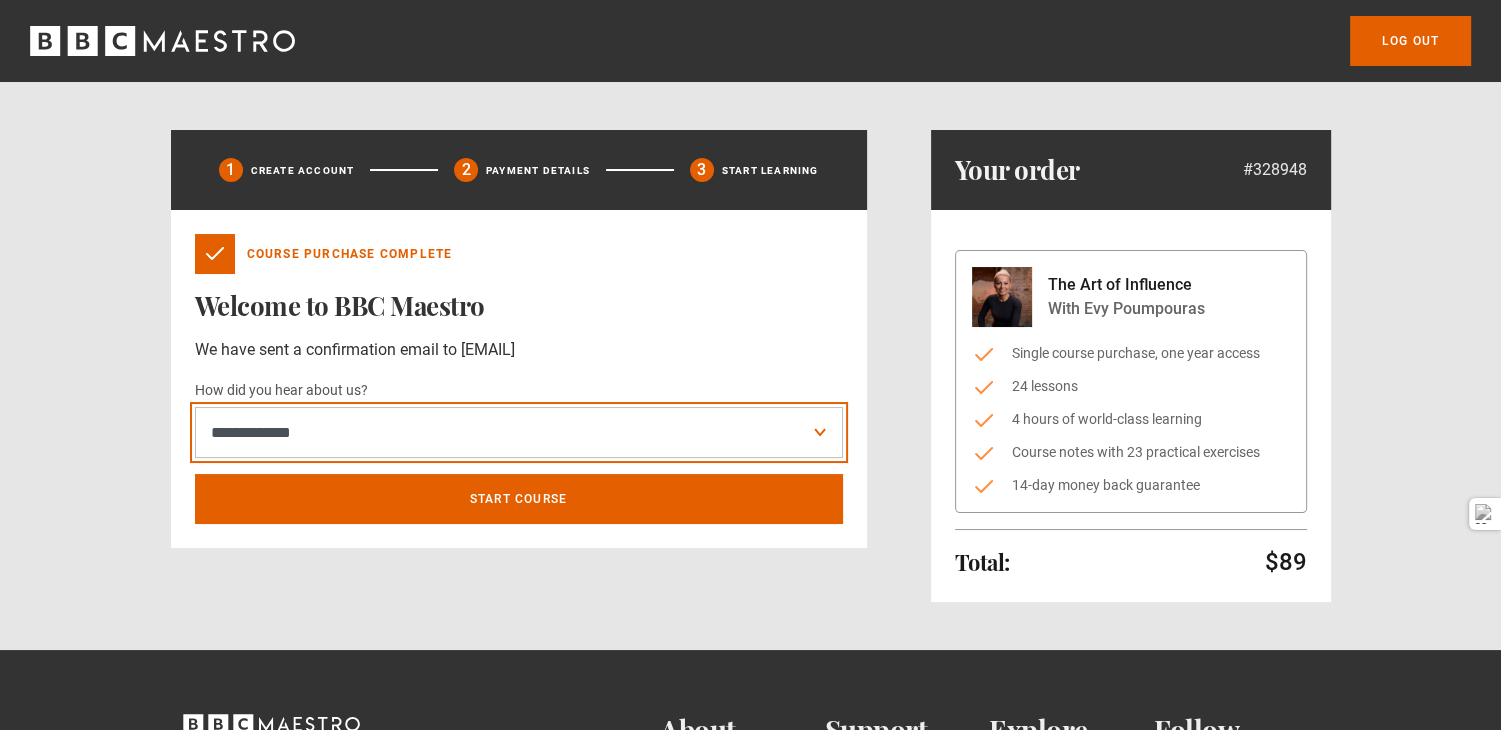 click on "**********" at bounding box center [519, 433] 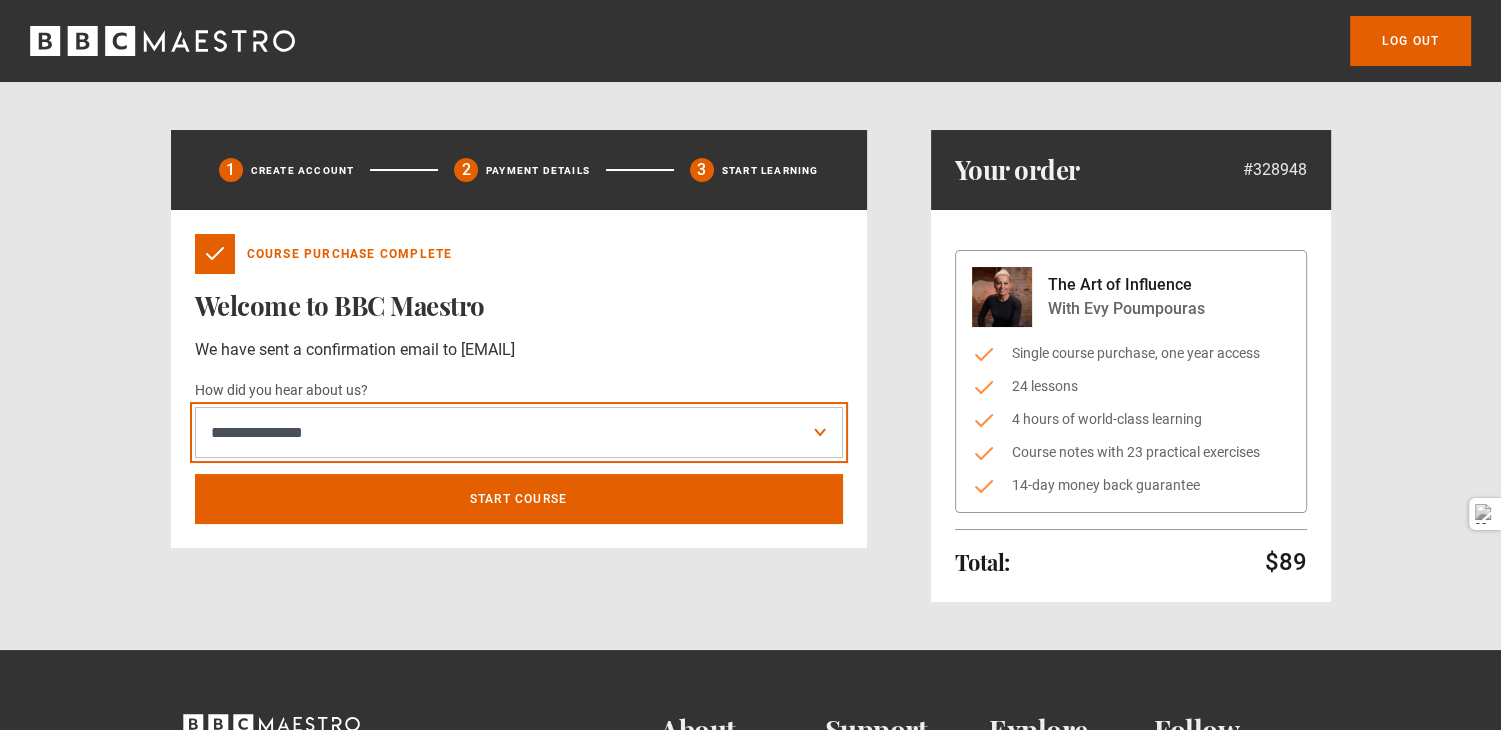 click on "**********" at bounding box center (519, 433) 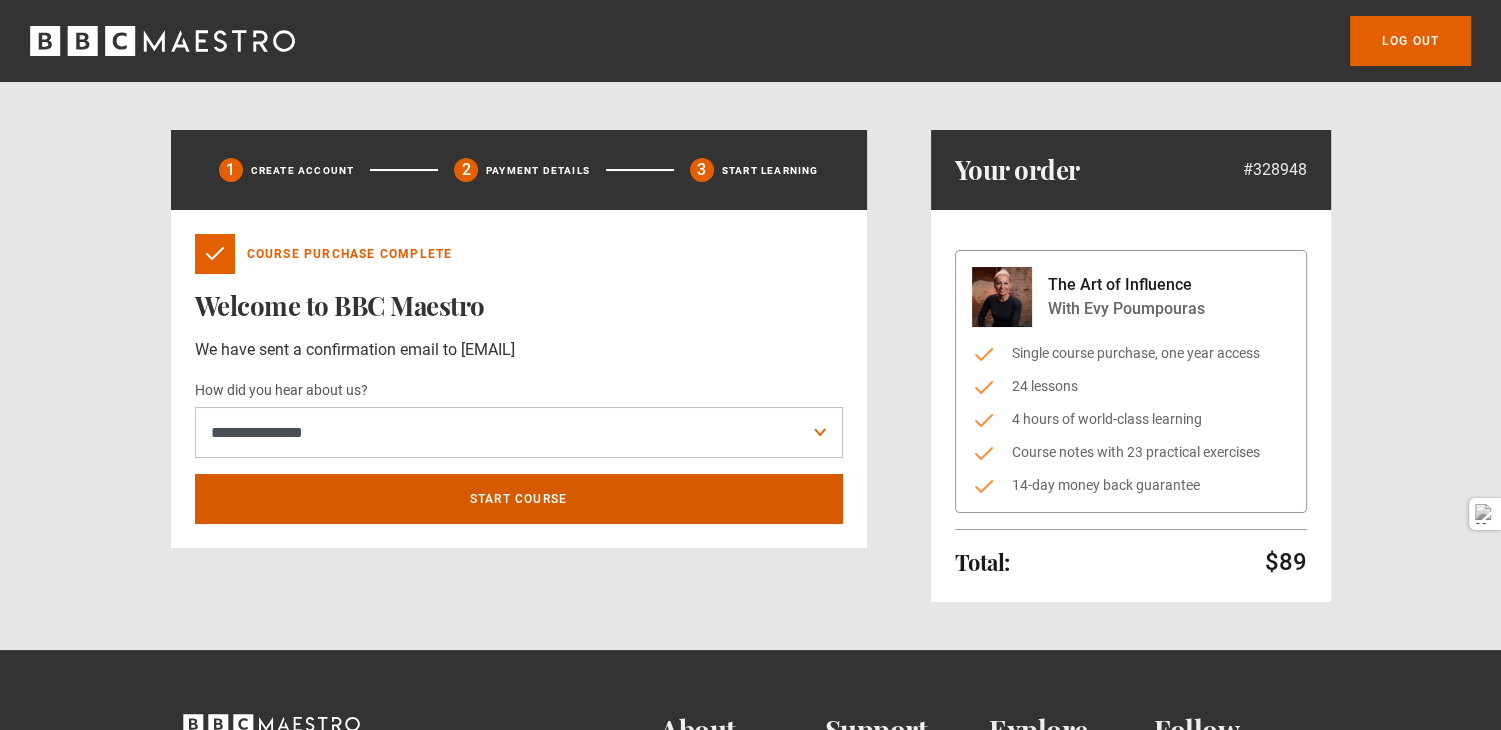 click on "Start course" at bounding box center (519, 499) 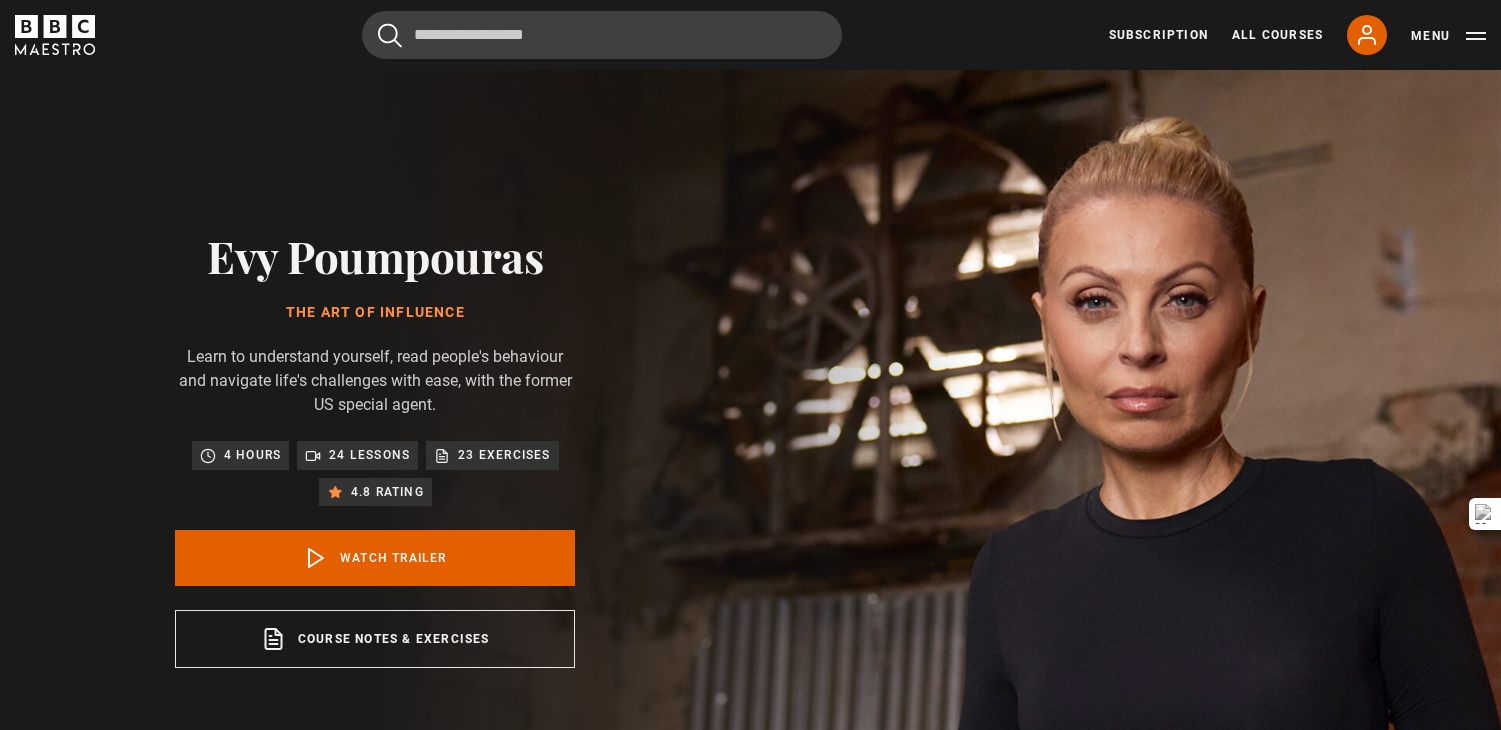 scroll, scrollTop: 828, scrollLeft: 0, axis: vertical 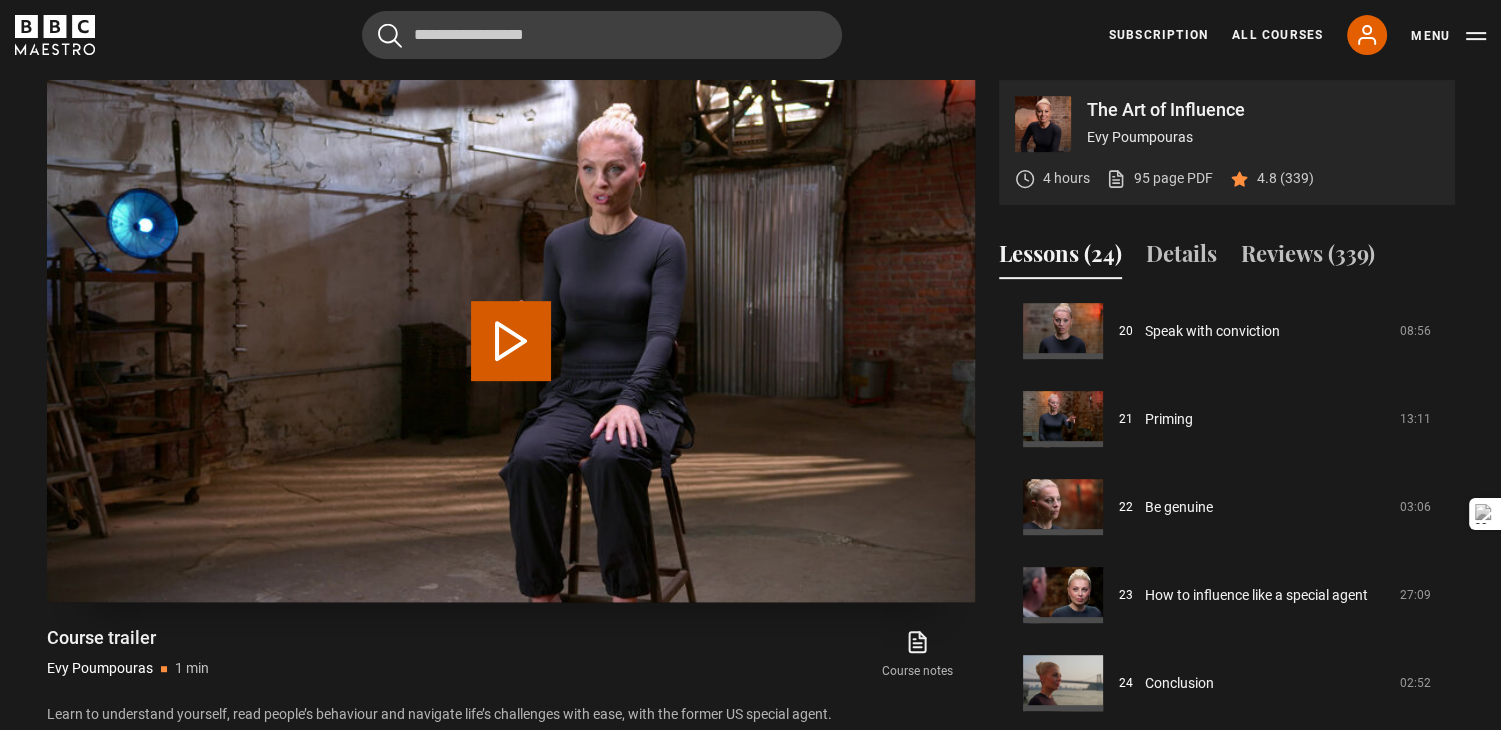 click on "Play Video" at bounding box center [511, 341] 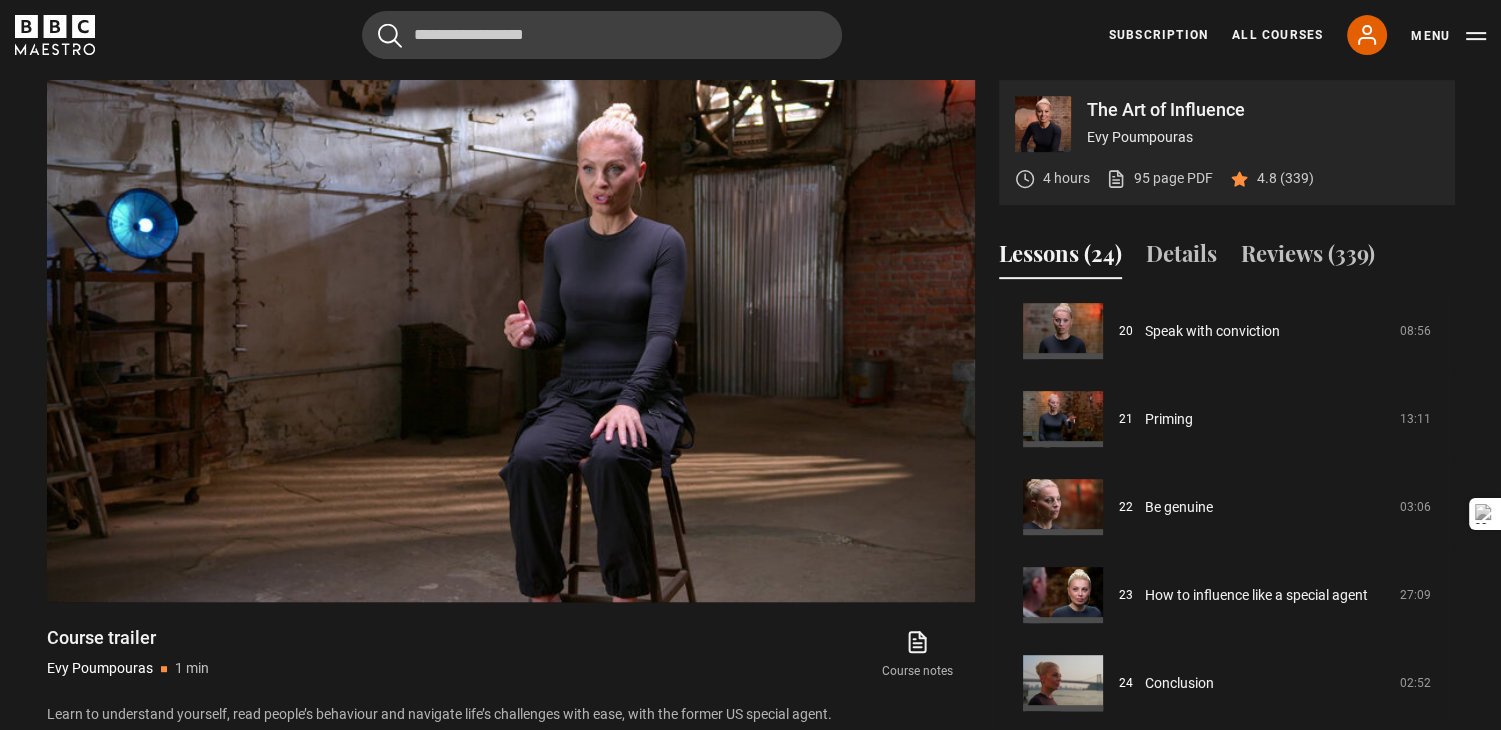 click on "The Art of Influence" at bounding box center (1263, 110) 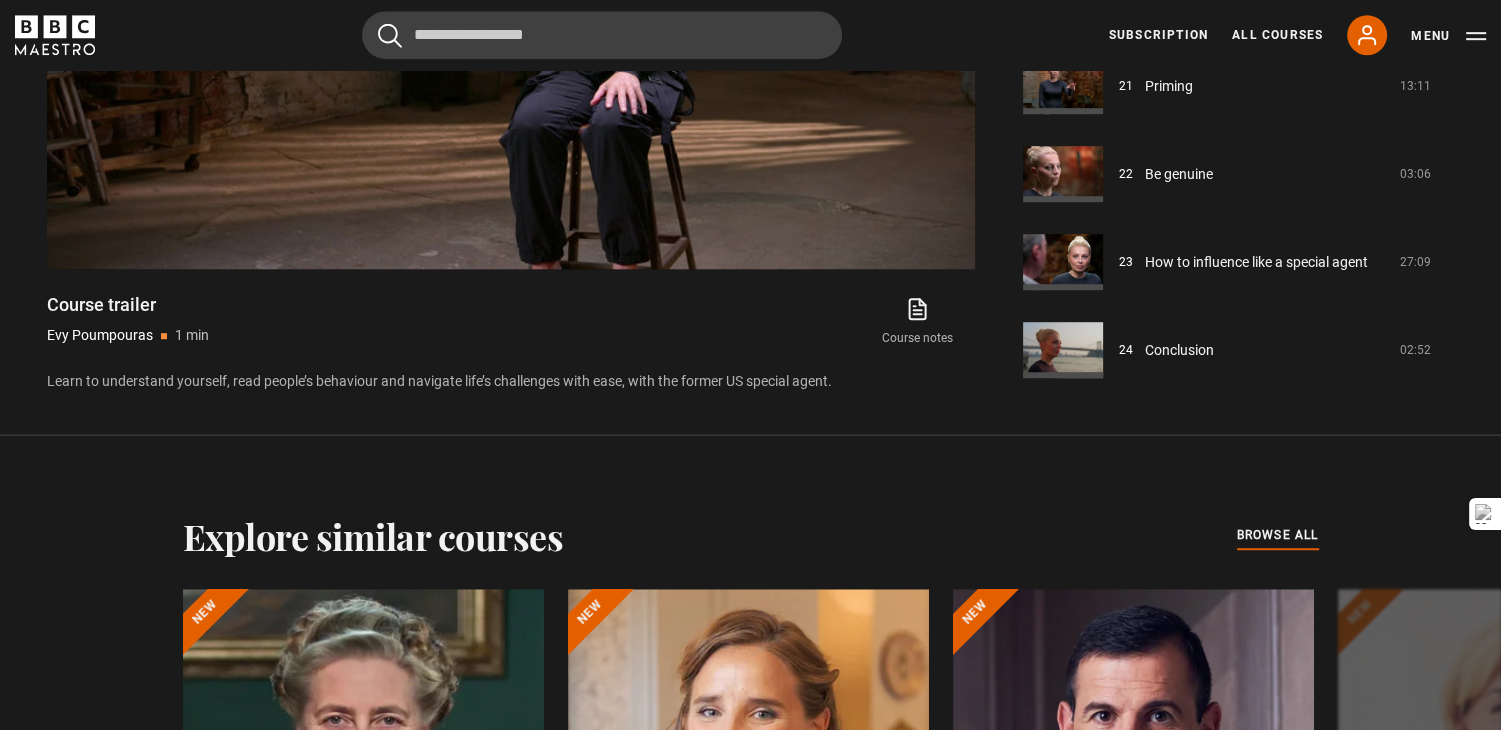 scroll, scrollTop: 828, scrollLeft: 0, axis: vertical 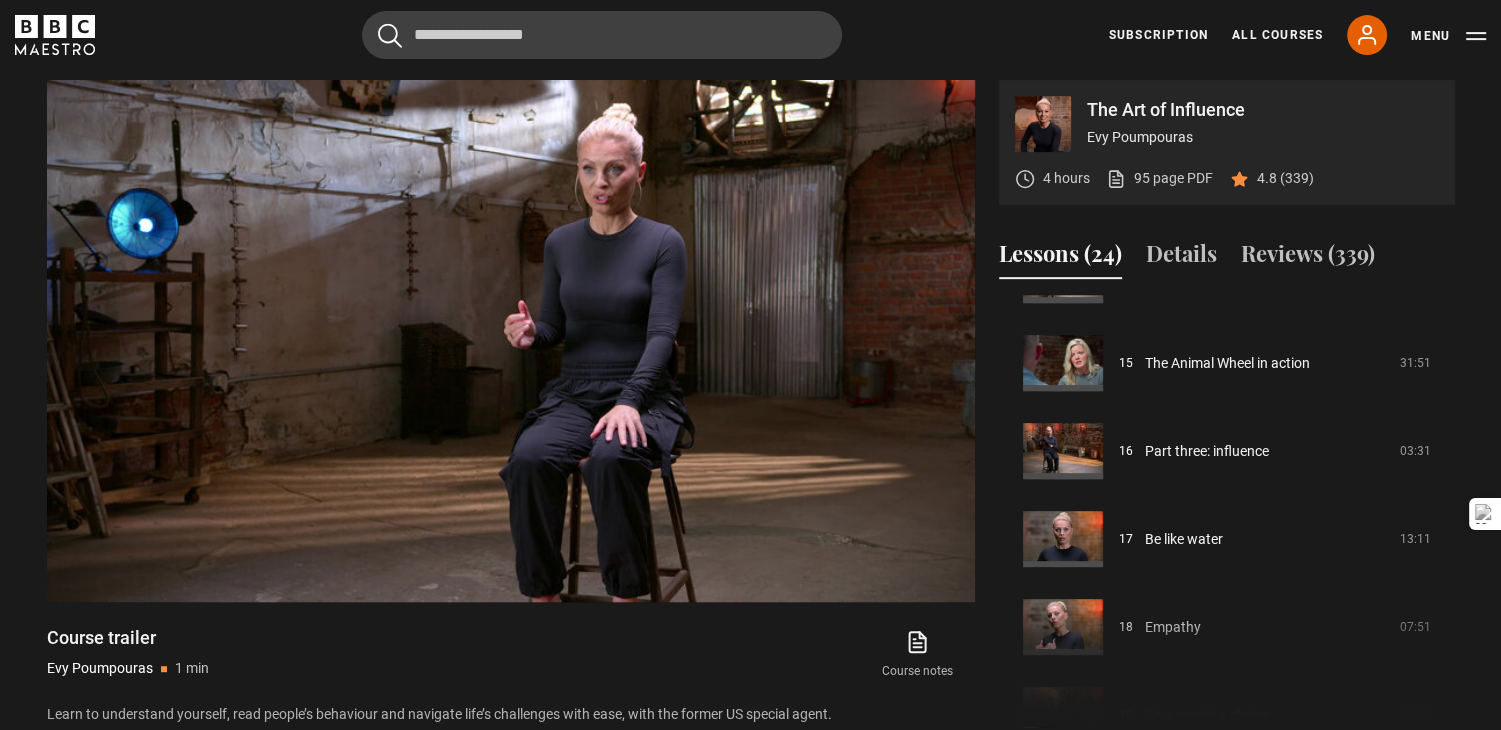 drag, startPoint x: 1448, startPoint y: 632, endPoint x: 1488, endPoint y: 299, distance: 335.3938 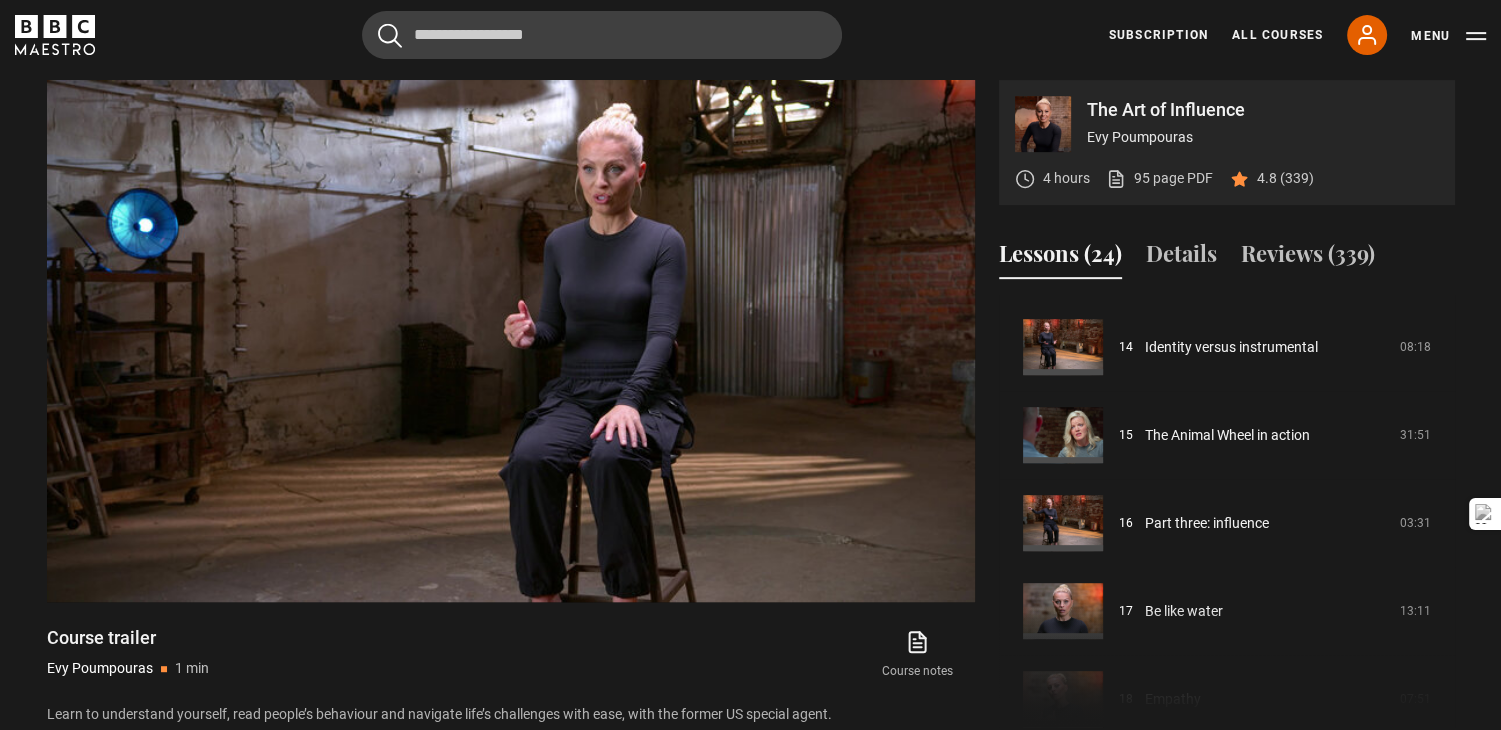 scroll, scrollTop: 0, scrollLeft: 0, axis: both 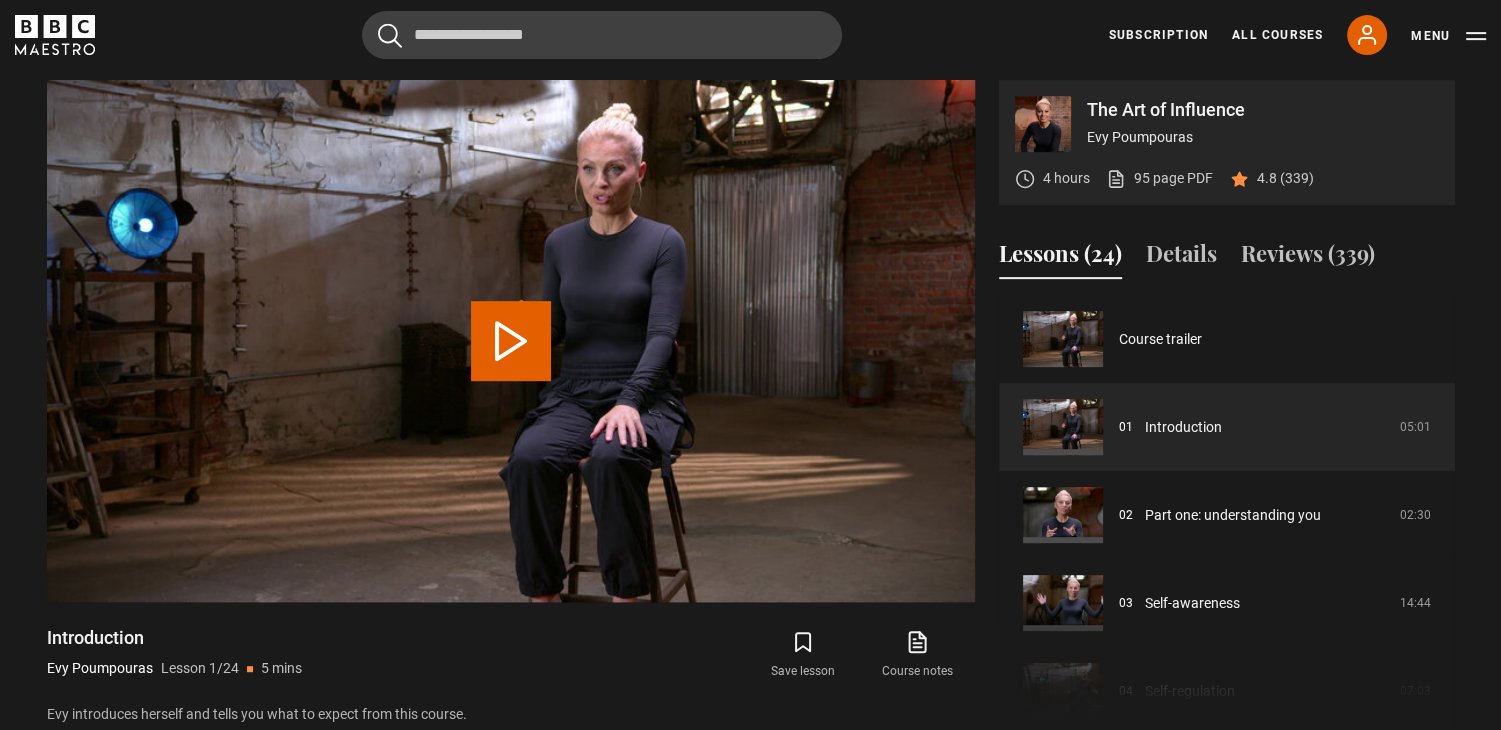 click on "95 page PDF
(opens in new tab)" at bounding box center (1159, 178) 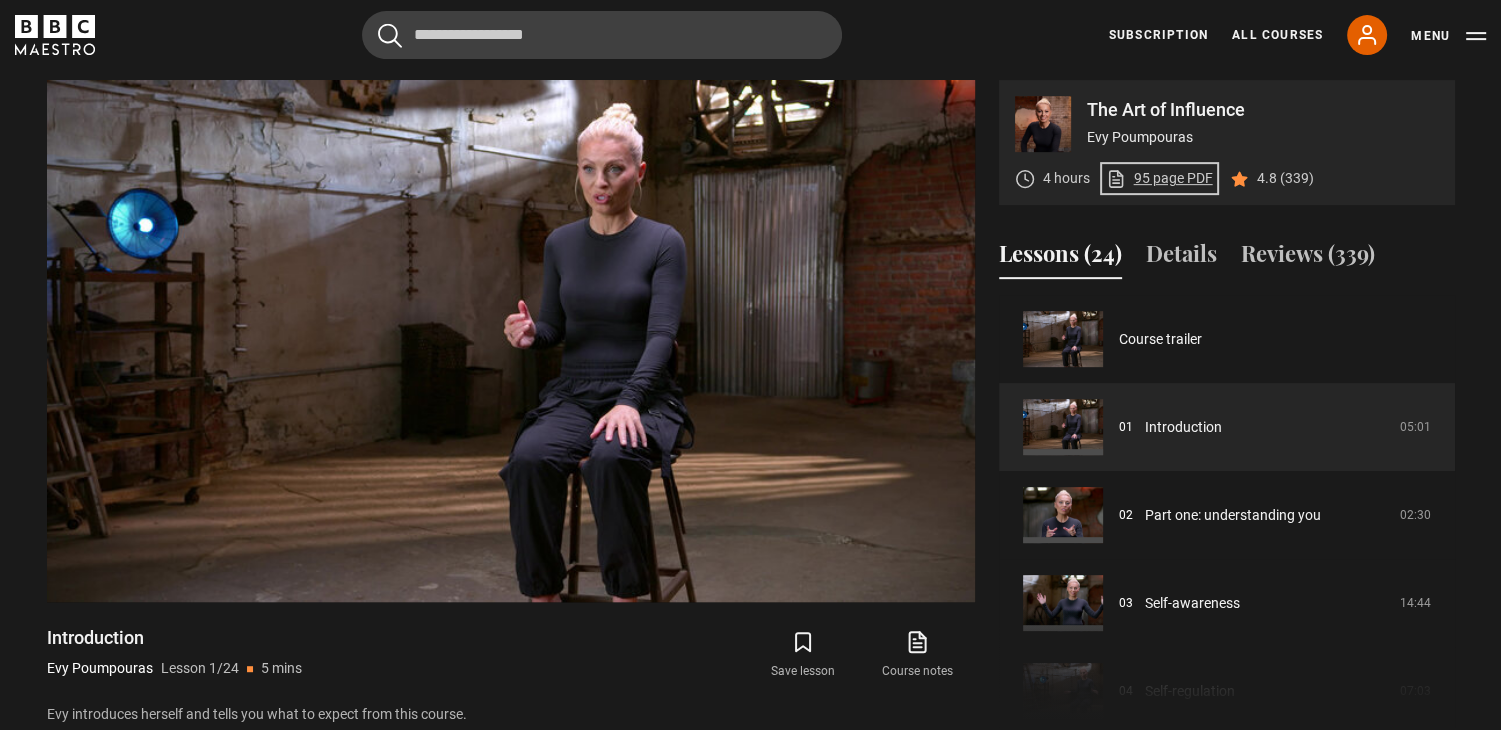 click on "95 page PDF
(opens in new tab)" at bounding box center [1159, 178] 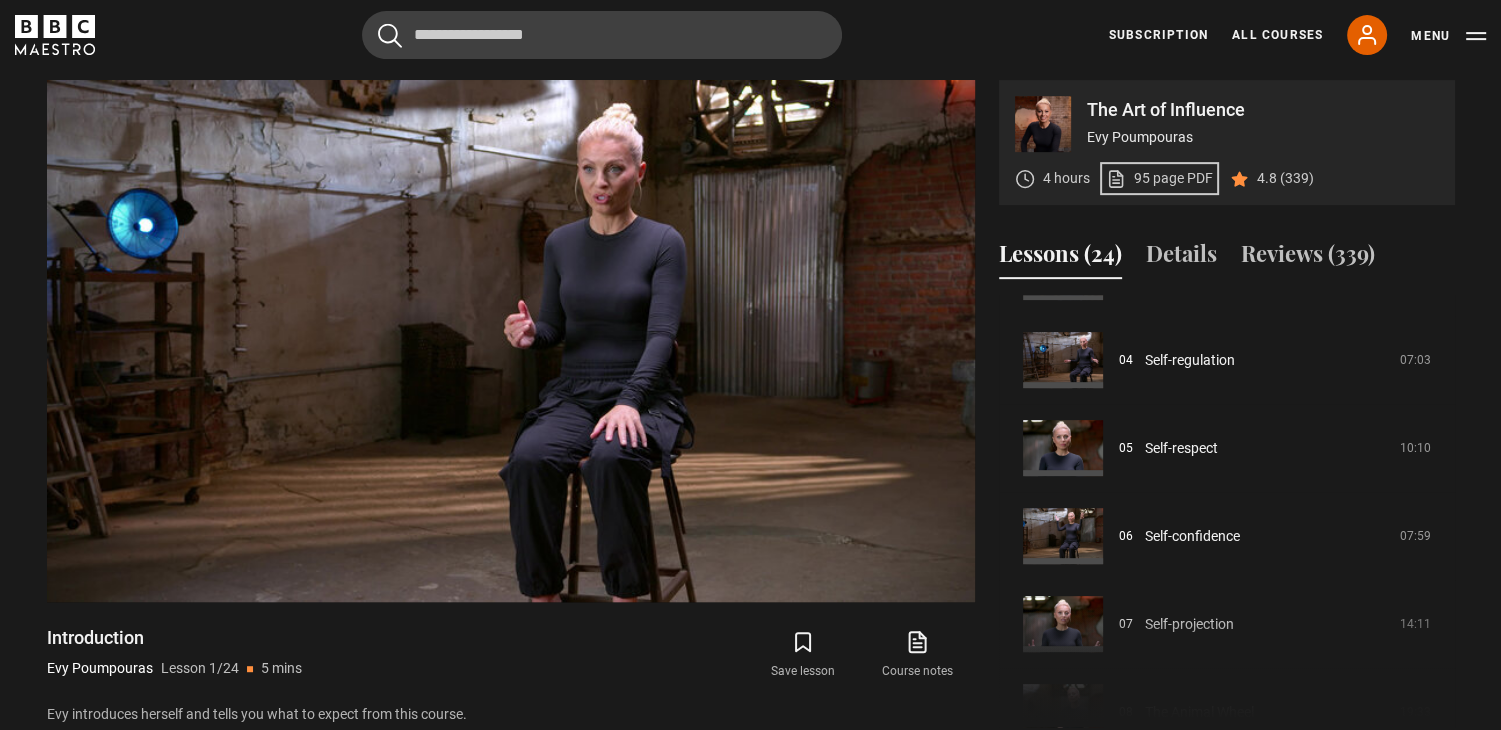 scroll, scrollTop: 333, scrollLeft: 0, axis: vertical 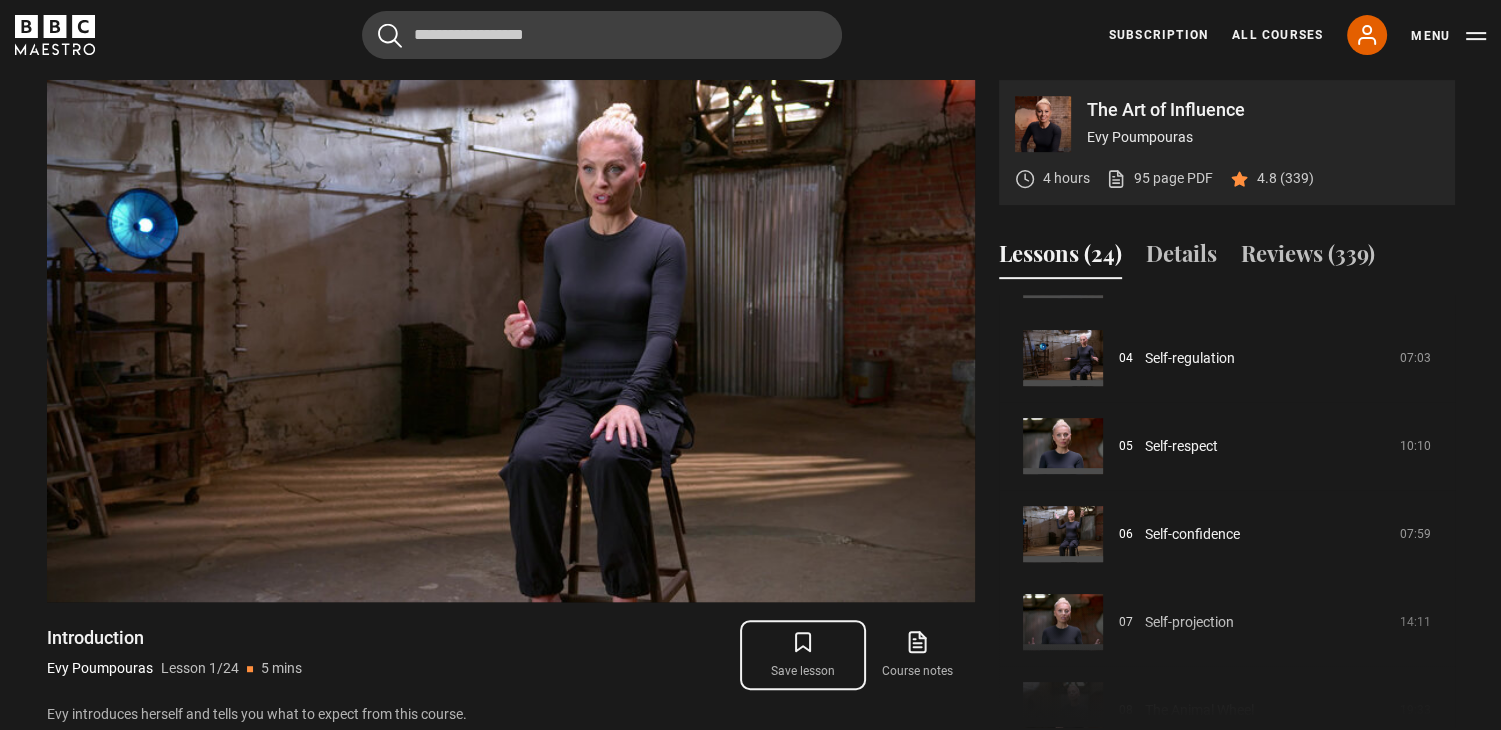 click on "Save lesson" at bounding box center (803, 655) 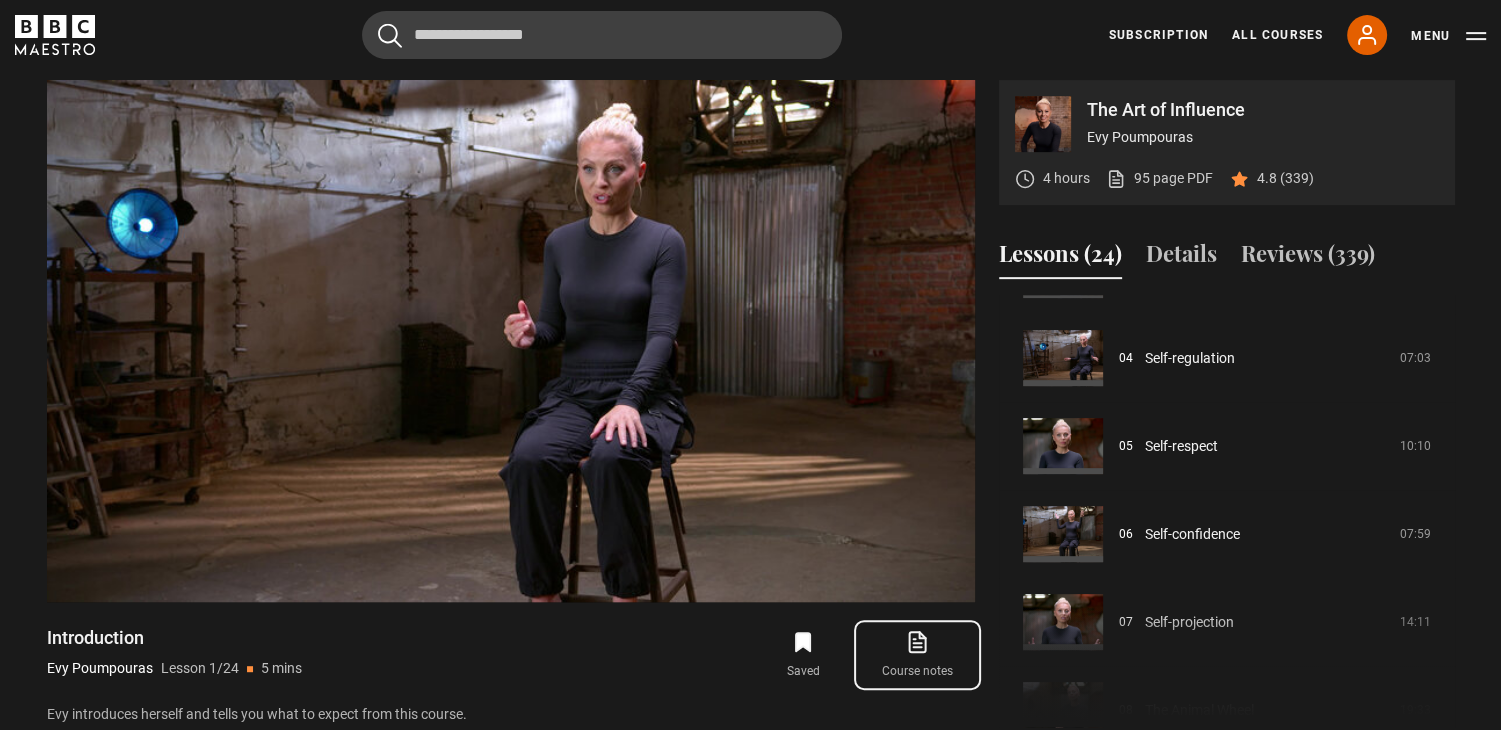 click on "Course notes
opens in new tab" at bounding box center [917, 655] 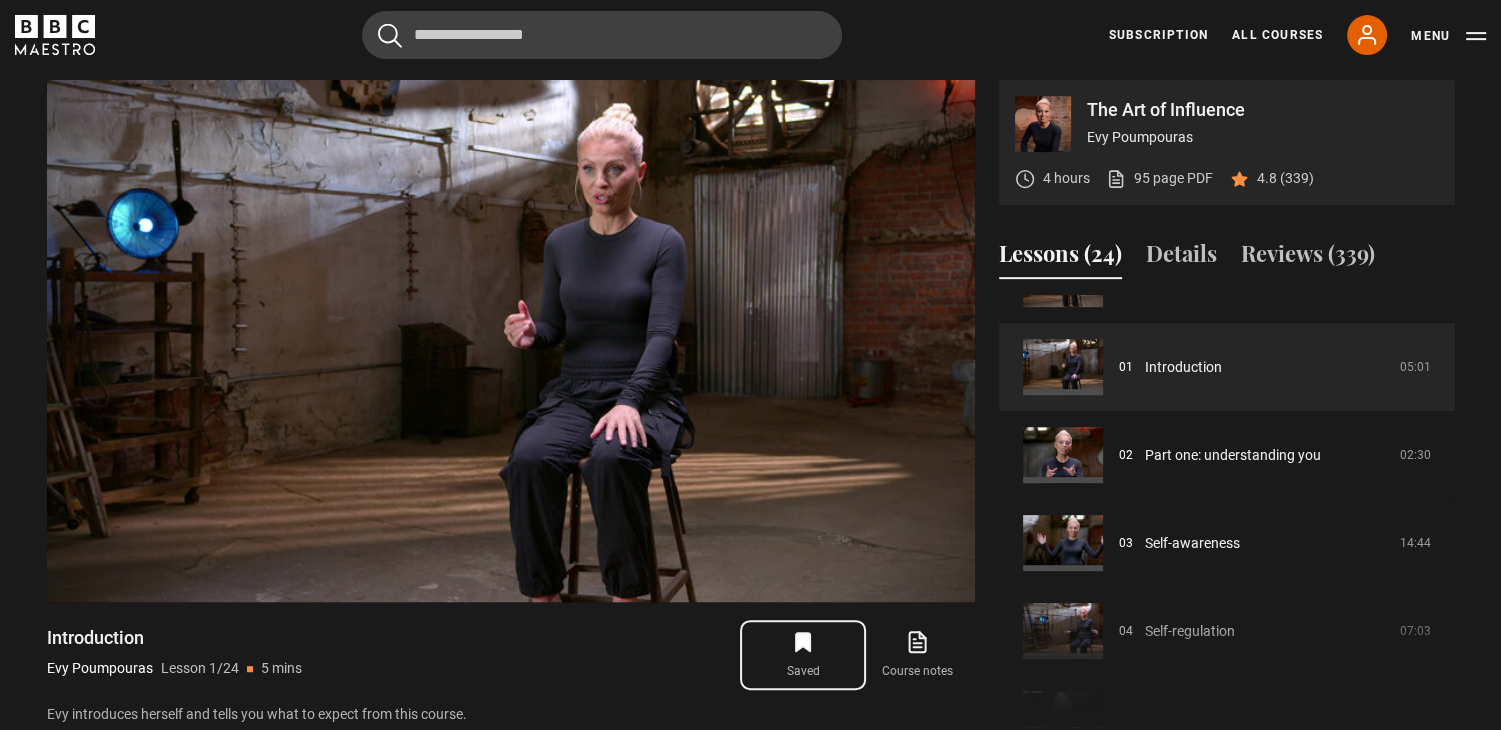 scroll, scrollTop: 53, scrollLeft: 0, axis: vertical 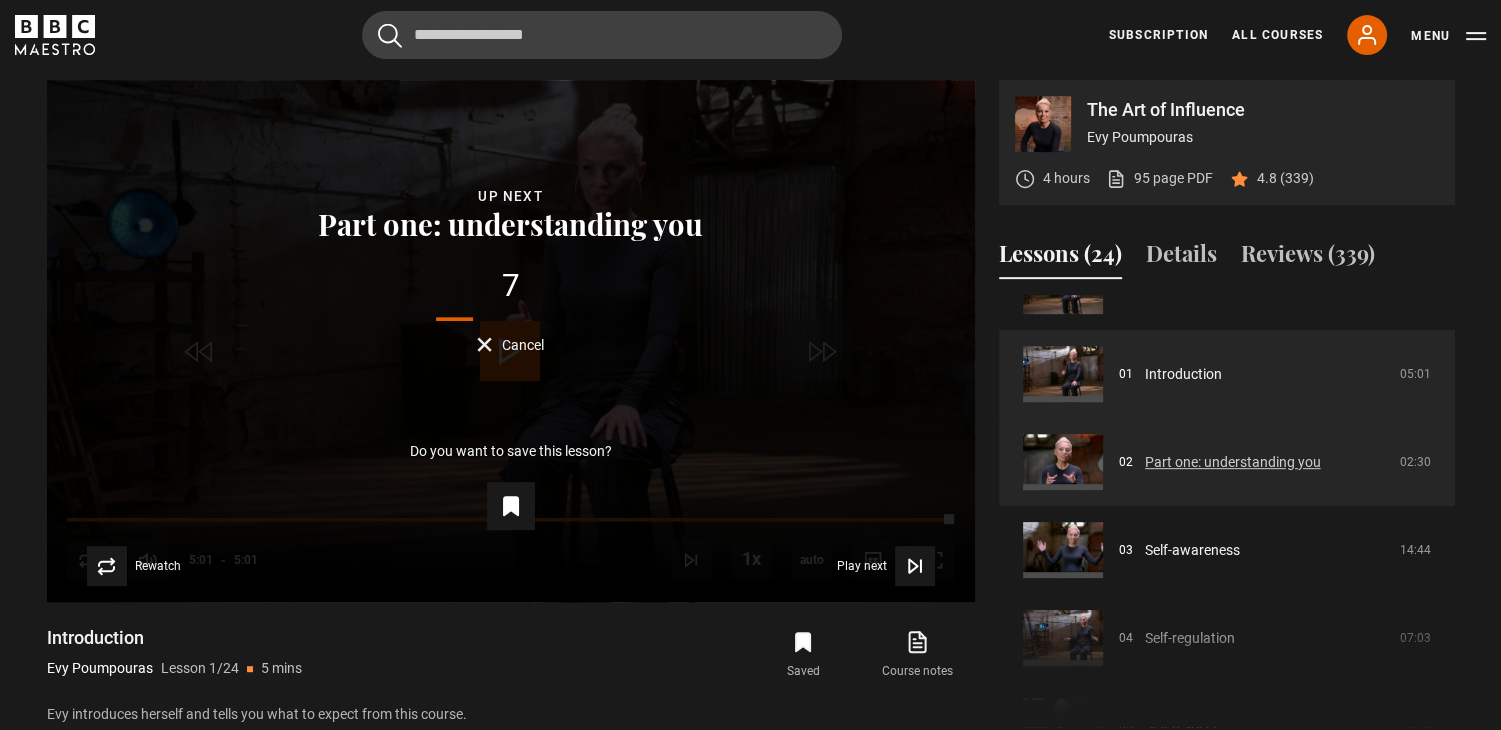 click on "Part one: understanding you" at bounding box center (1233, 462) 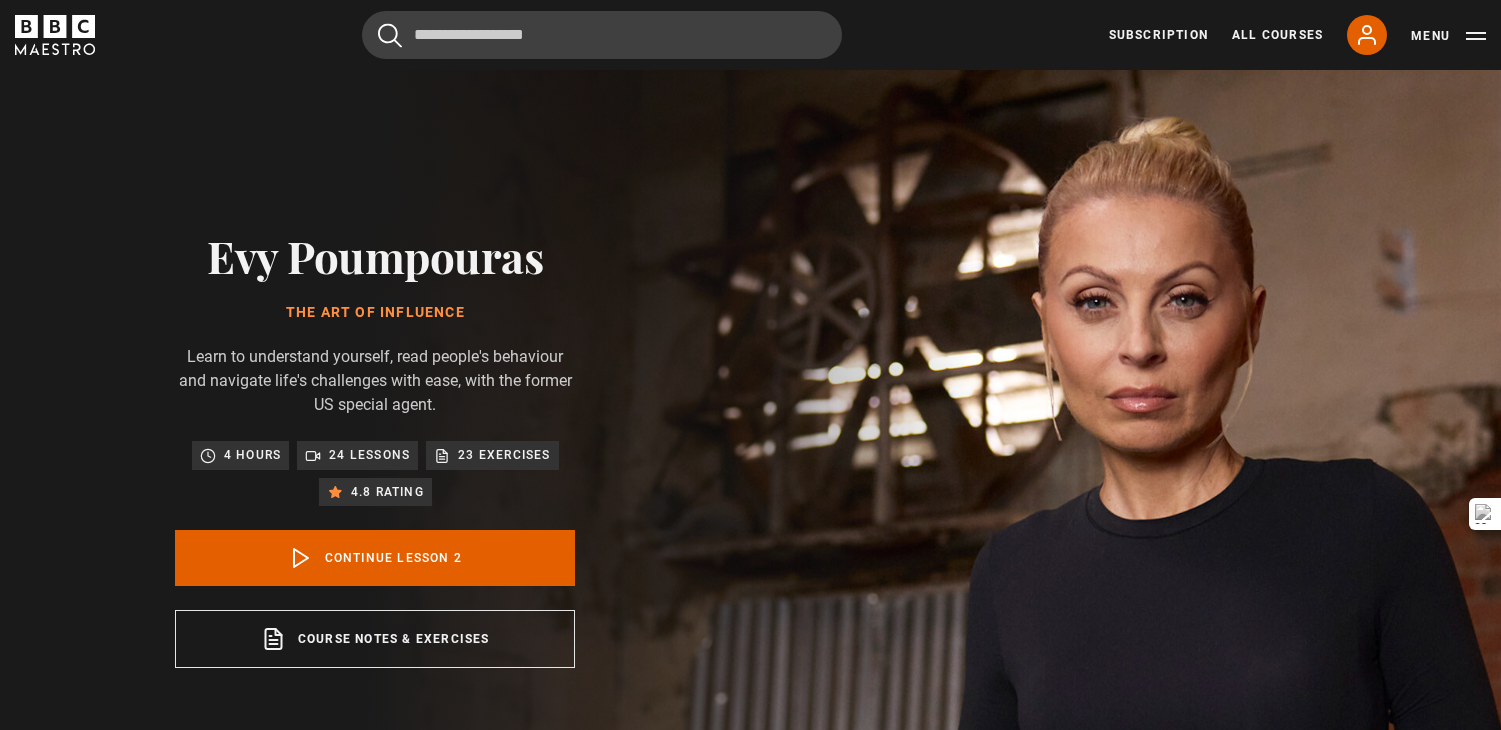 scroll, scrollTop: 828, scrollLeft: 0, axis: vertical 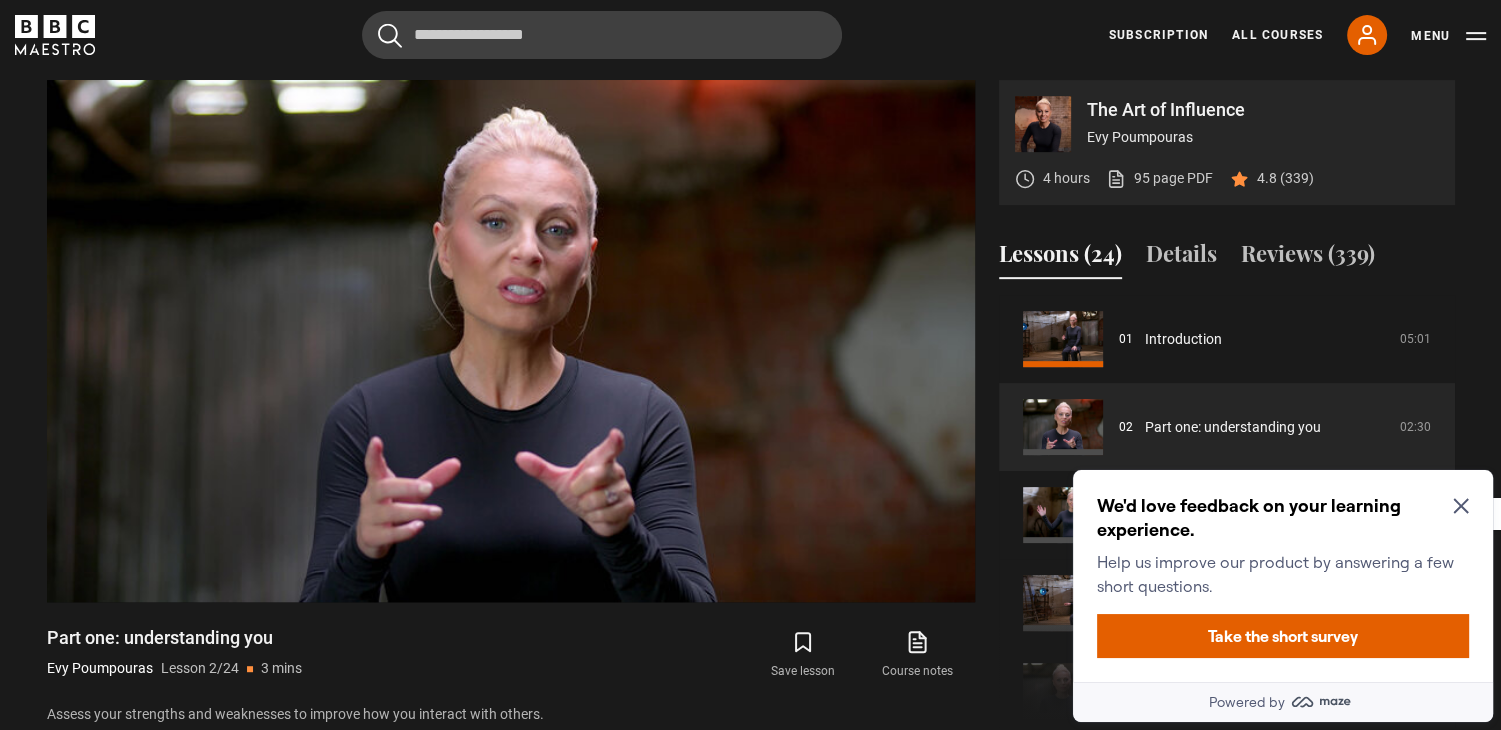 click 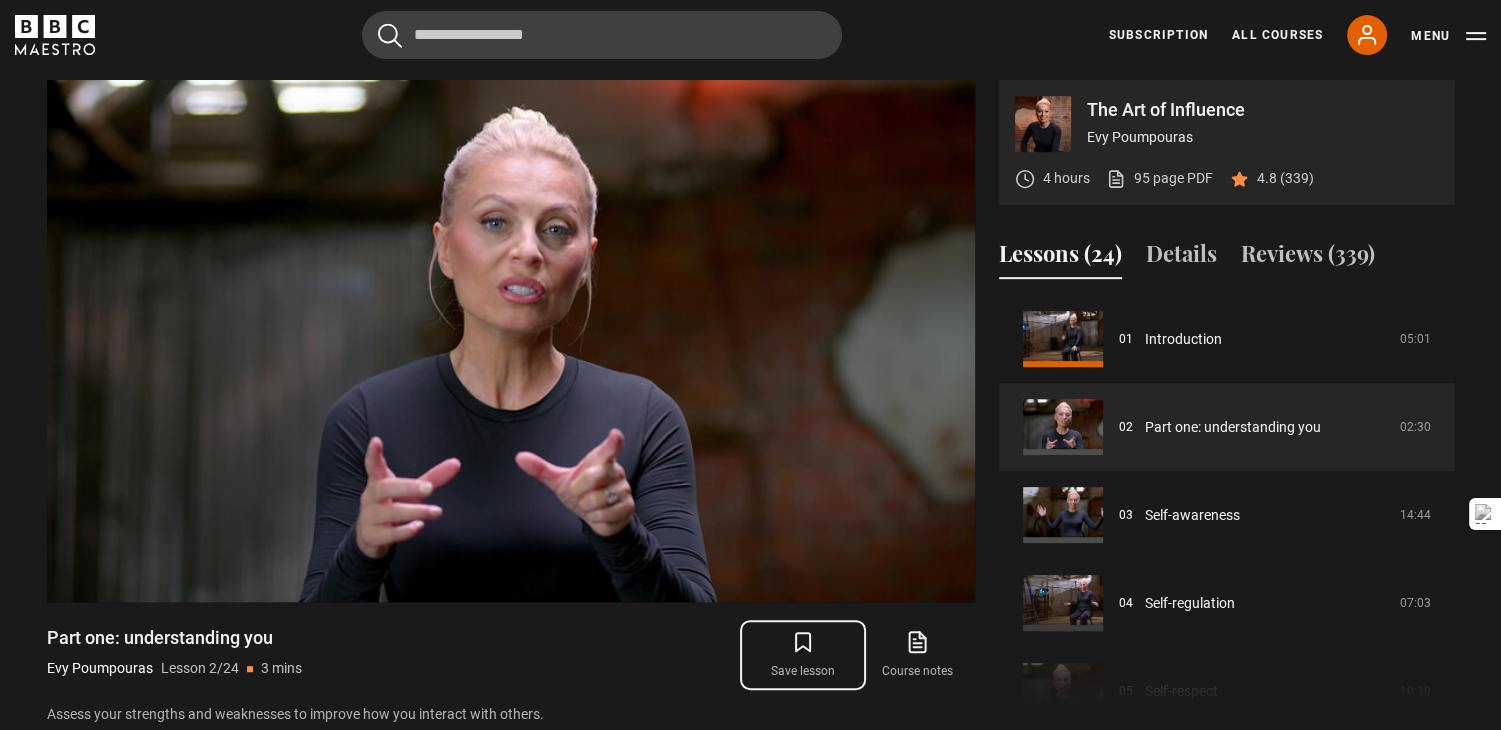 click 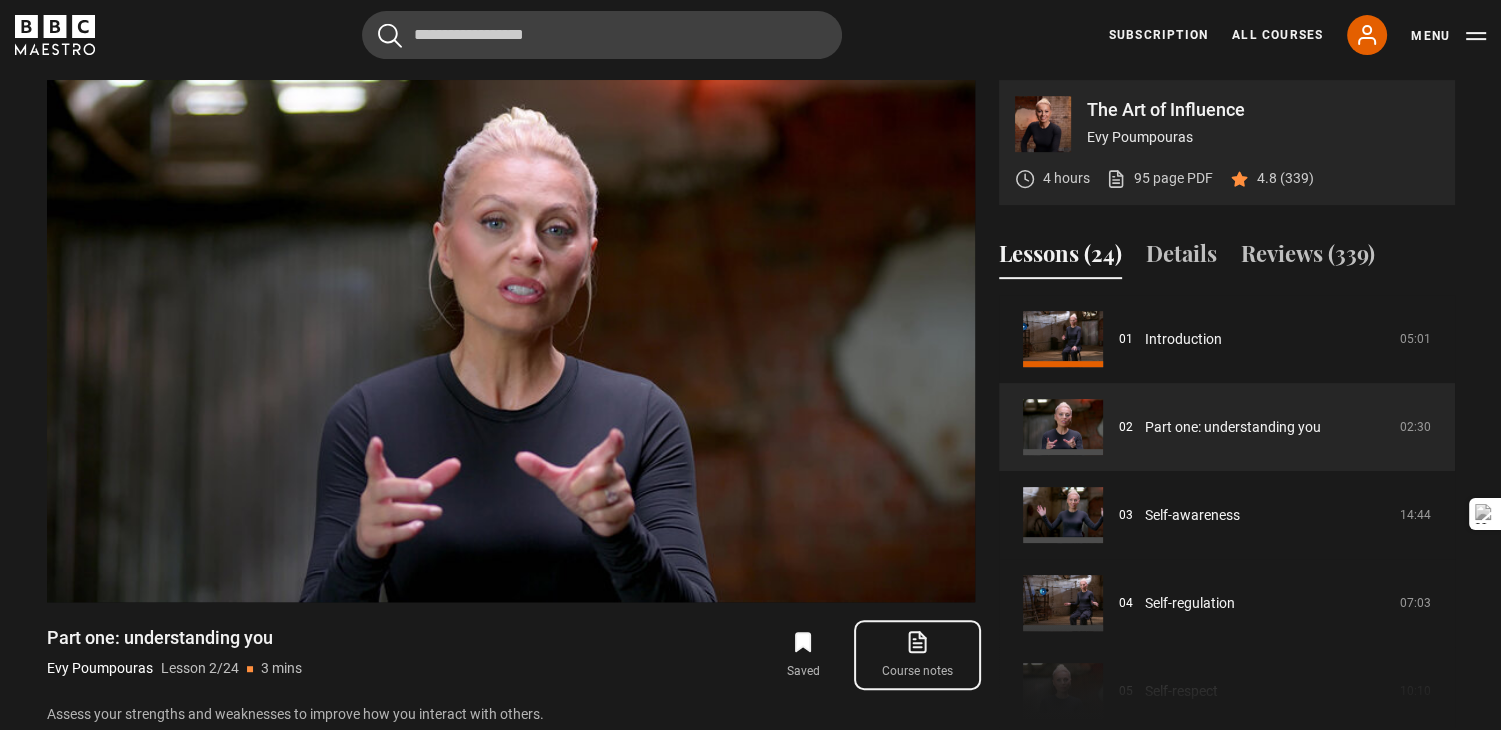 click 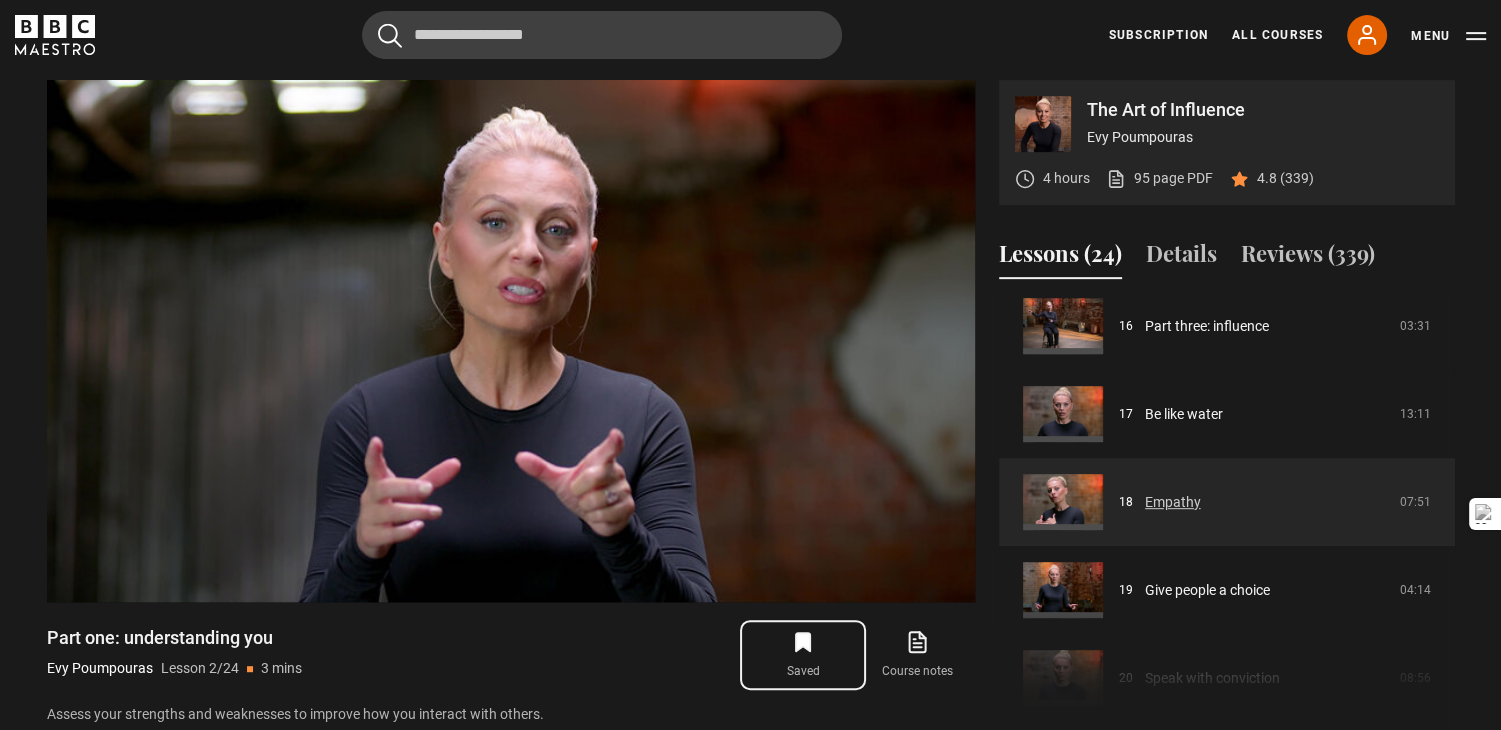 scroll, scrollTop: 1768, scrollLeft: 0, axis: vertical 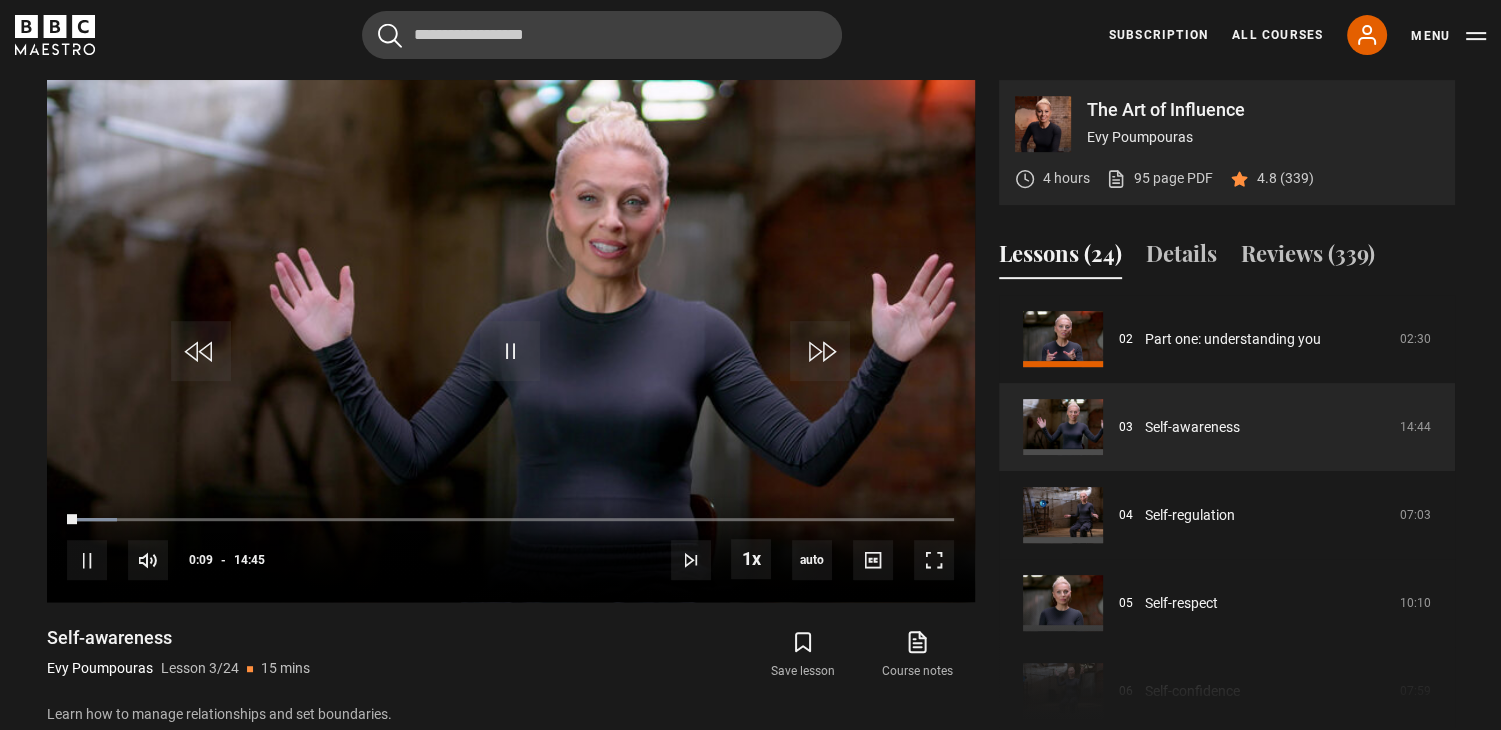 click on "Video Player is loading. Play Lesson Self-awareness 10s Skip Back 10 seconds Pause 10s Skip Forward 10 seconds Loaded :  5.66% 09:16 00:09 Pause Mute Current Time  0:09 - Duration  14:45
[FIRST] [LAST]
Lesson 3
Self-awareness
1x Playback Rate 2x 1.5x 1x , selected 0.5x auto Quality 360p 720p 1080p 2160p Auto , selected Captions captions off , selected English  Captions This is a modal window.
Lesson Completed
Up next
Self-regulation
Cancel
Do you want to save this lesson?
Save lesson" at bounding box center [511, 403] 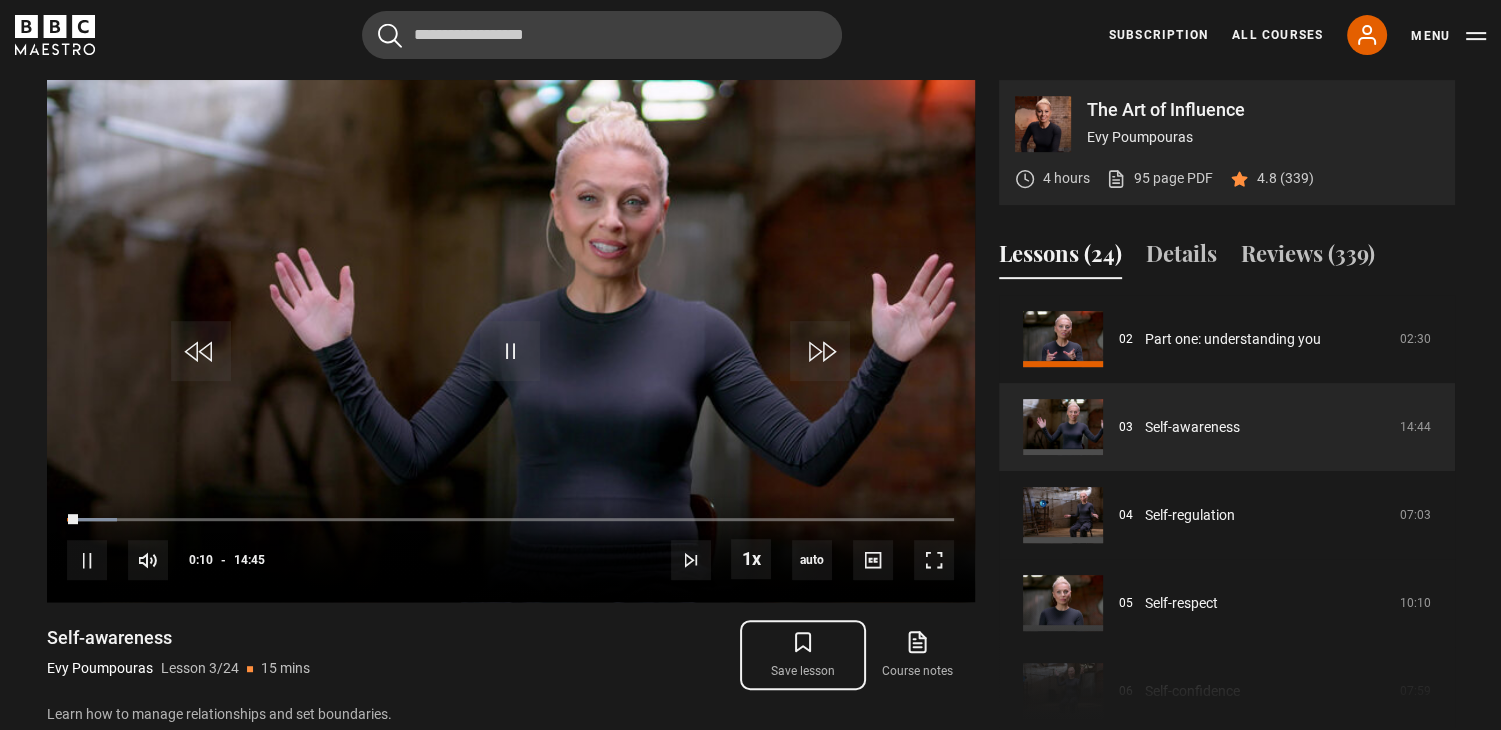 click 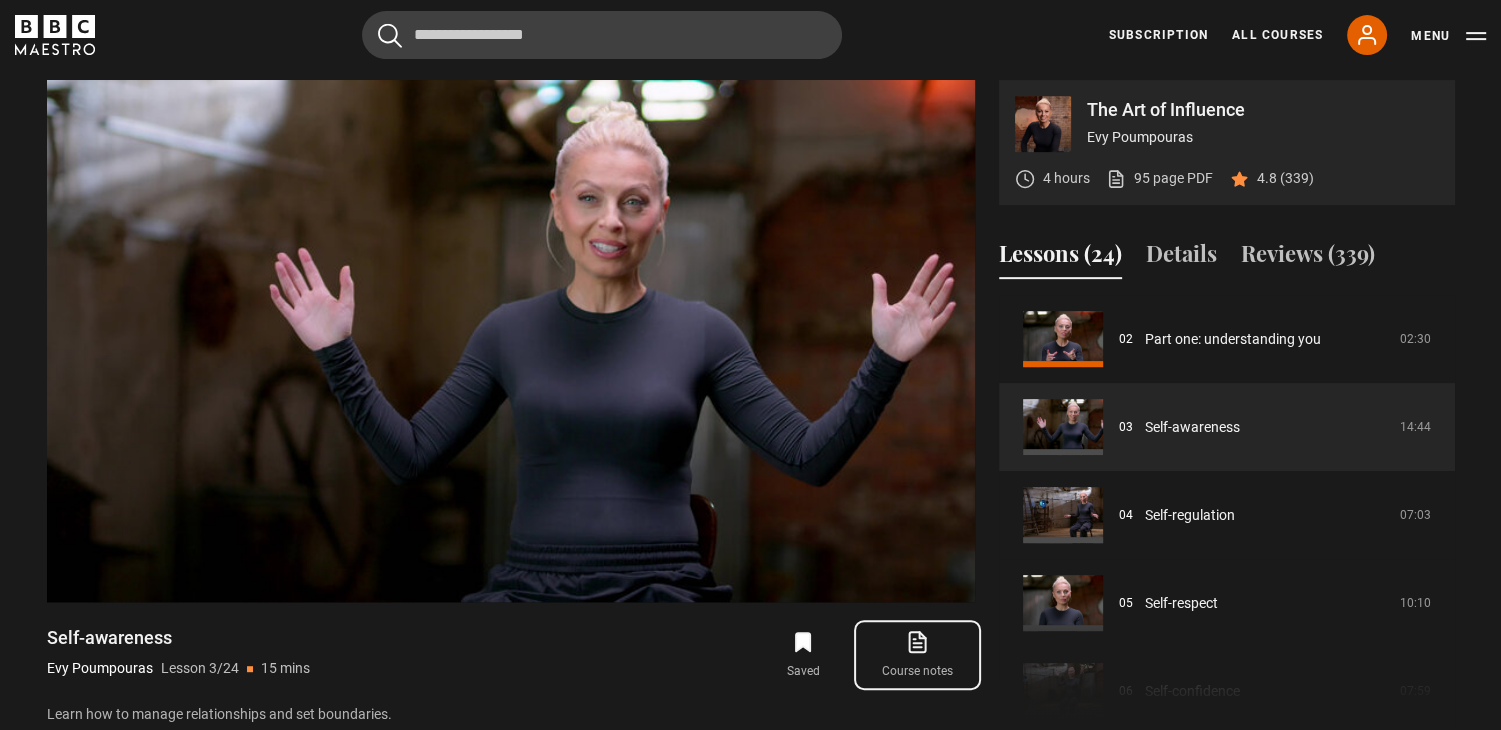 click on "Course notes
opens in new tab" at bounding box center [917, 655] 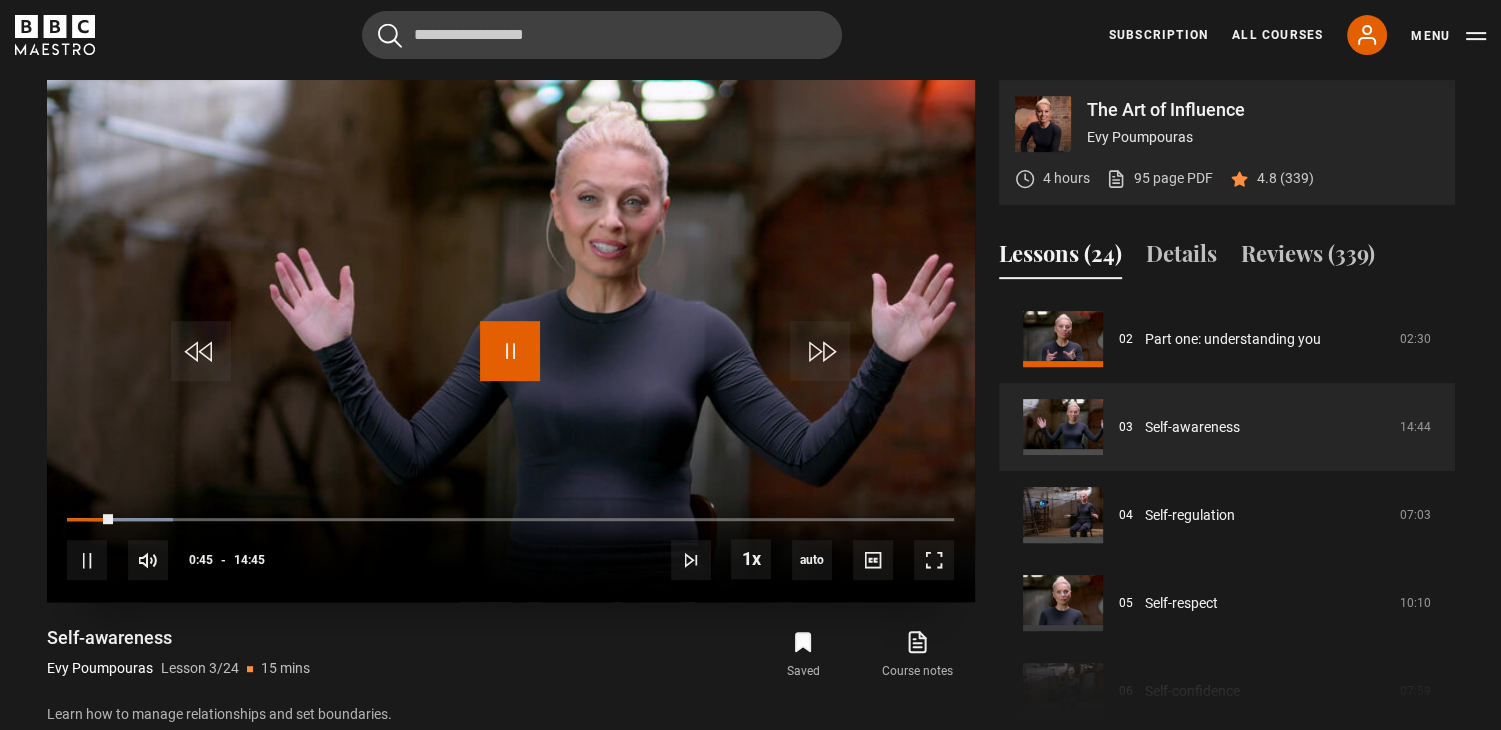 click at bounding box center [510, 351] 